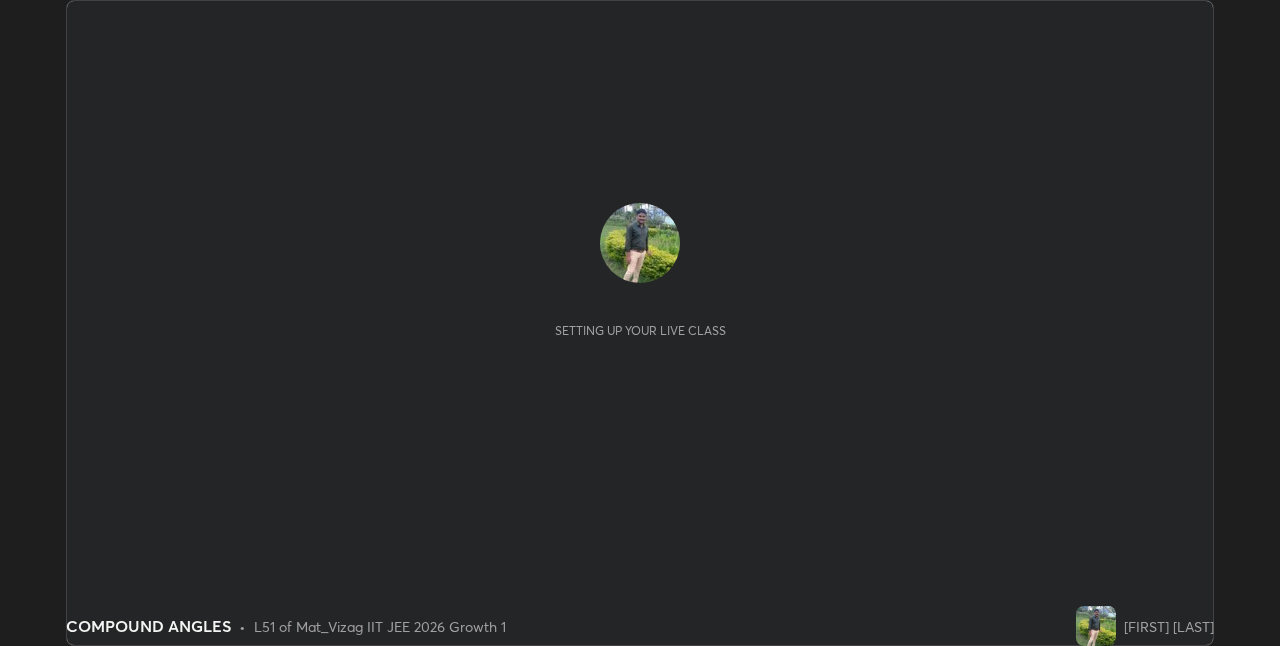scroll, scrollTop: 0, scrollLeft: 0, axis: both 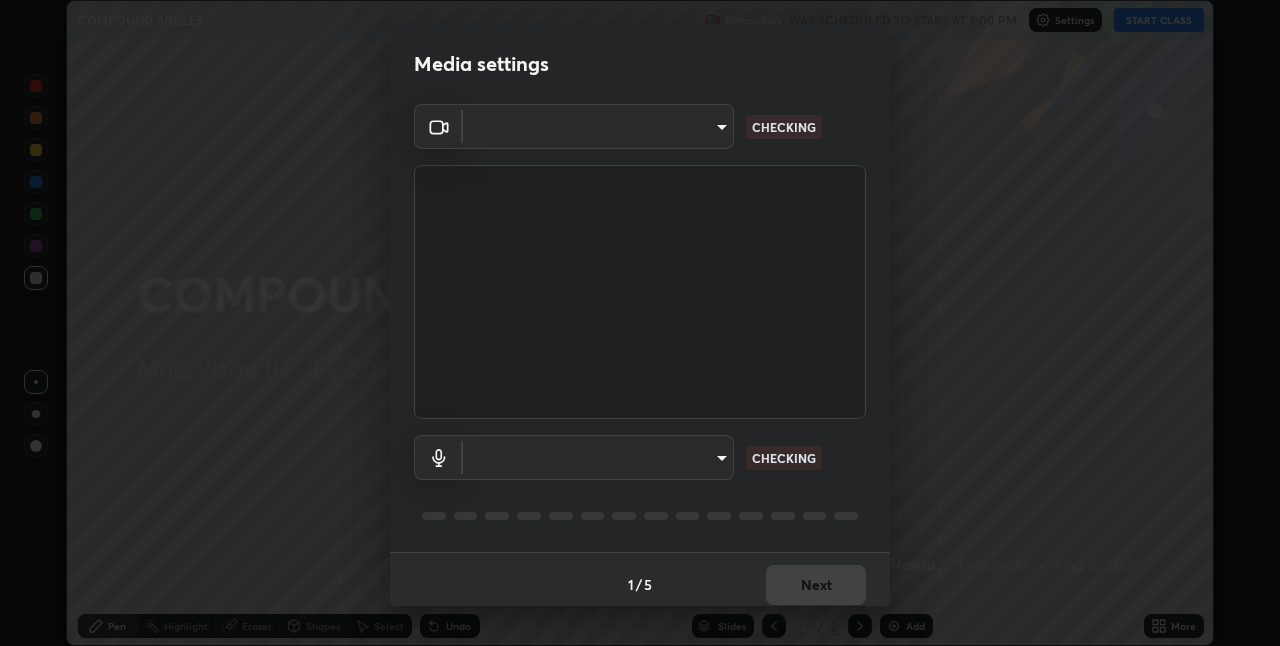 type on "82b3f85b5e9e3cb5410da62672371ba77949153d3e663b918a465942a6f7c2c1" 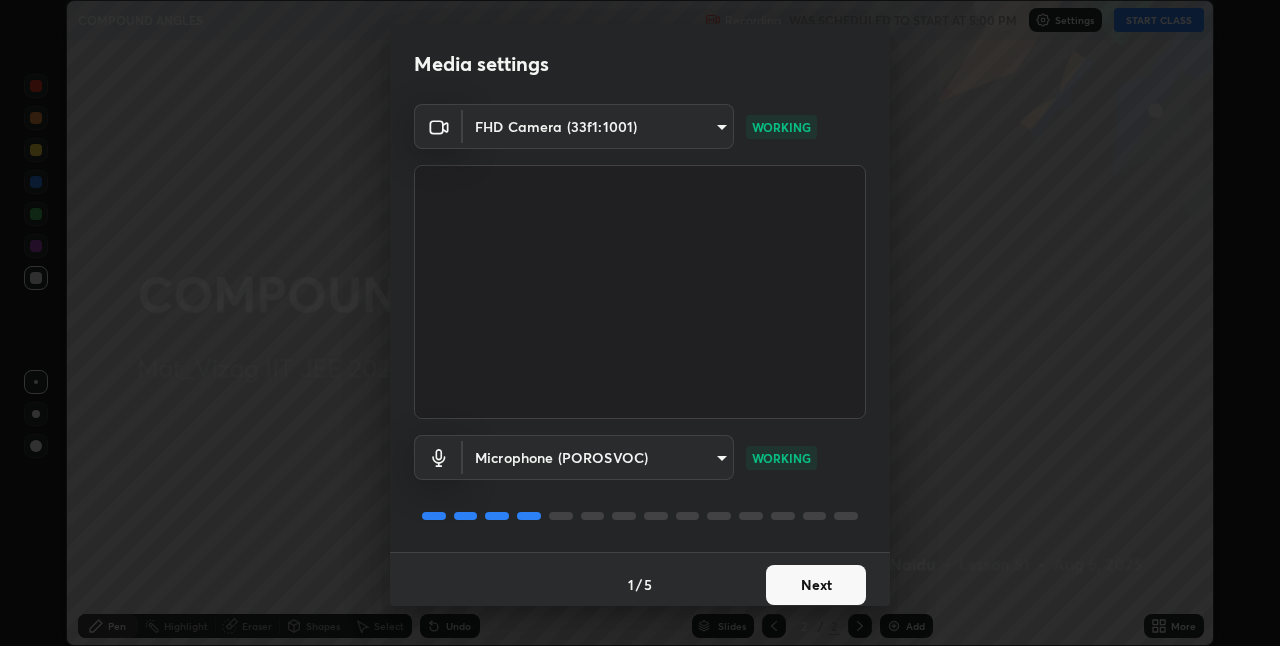 scroll, scrollTop: 10, scrollLeft: 0, axis: vertical 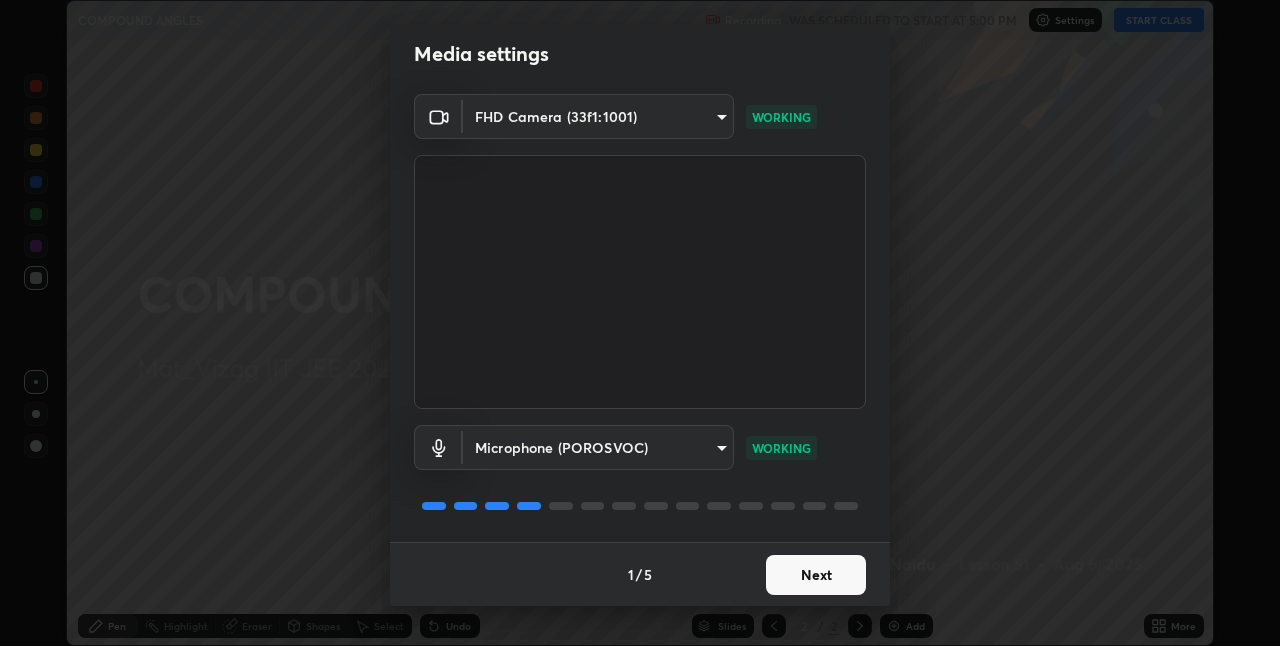 click on "Next" at bounding box center [816, 575] 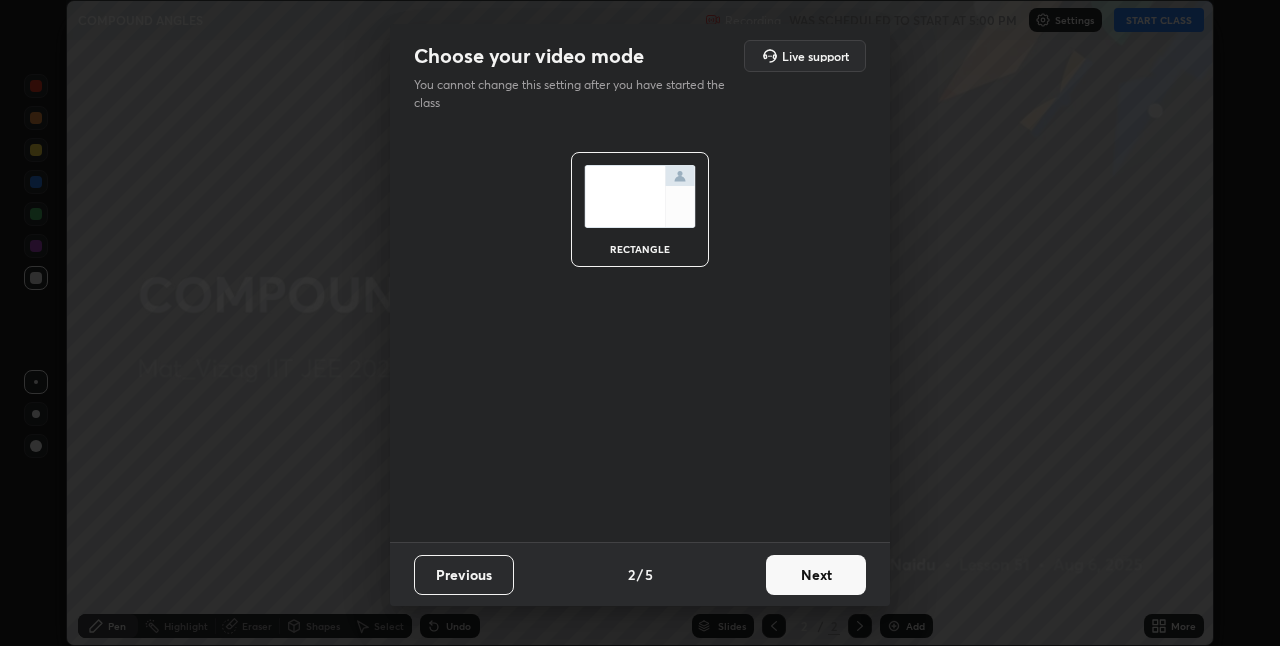 click on "Next" at bounding box center (816, 575) 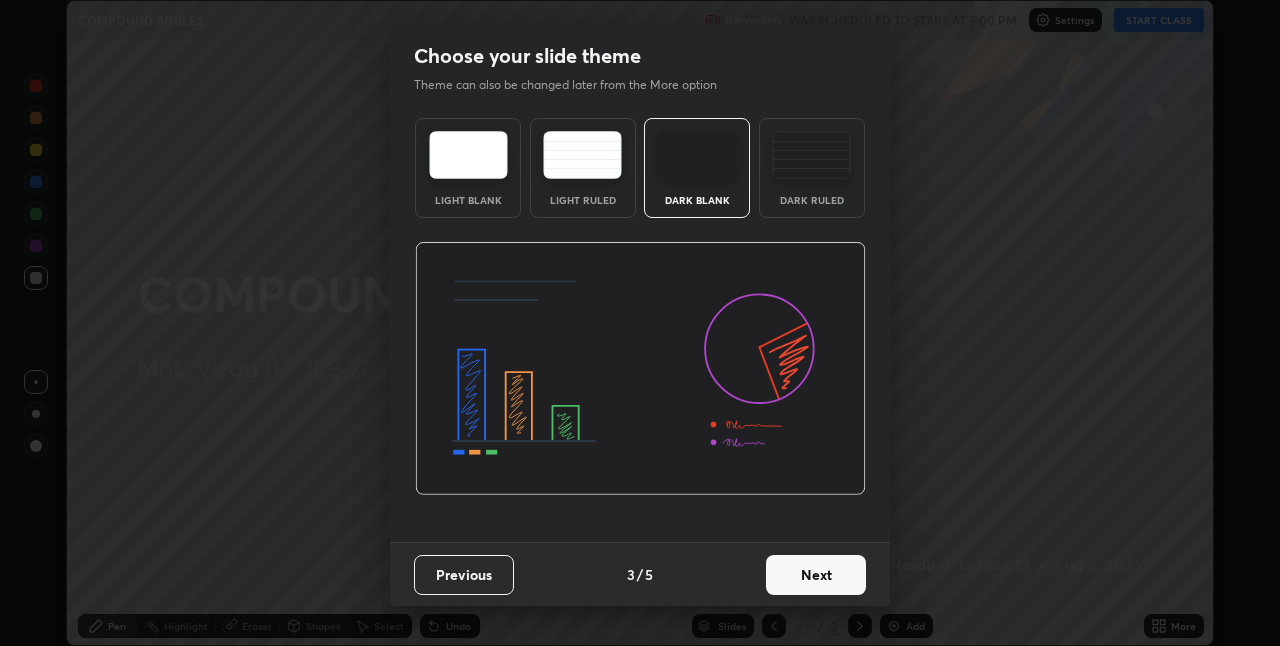 click on "Next" at bounding box center (816, 575) 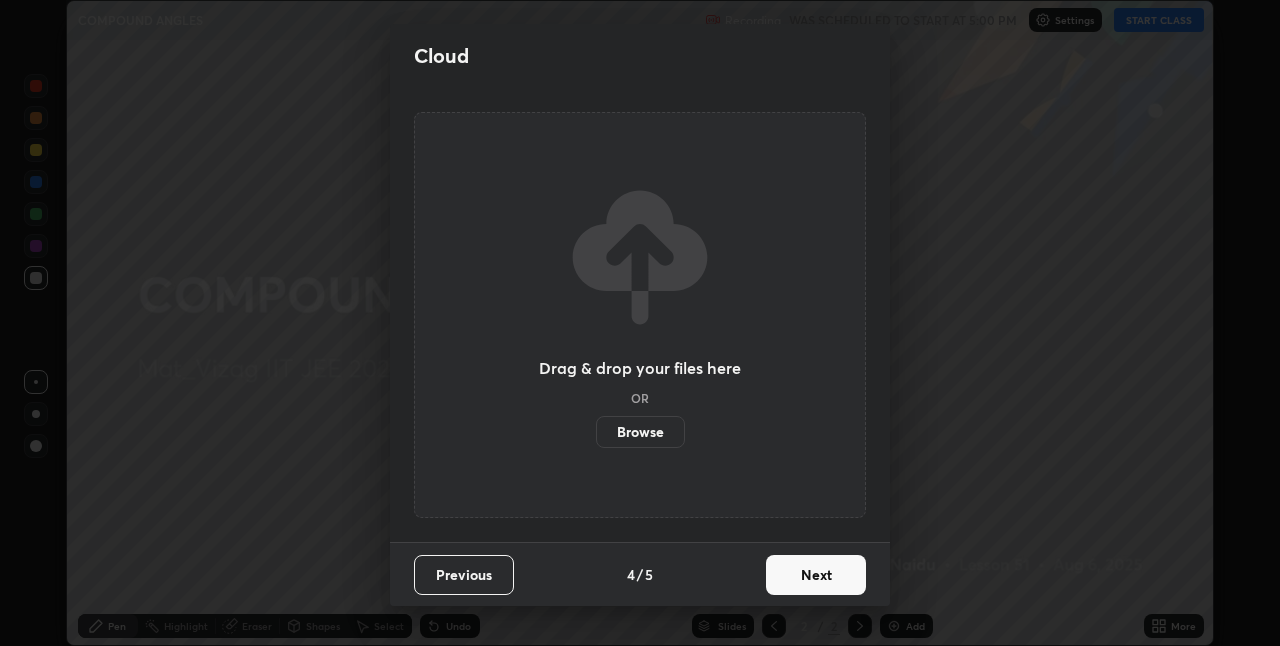 click on "Next" at bounding box center (816, 575) 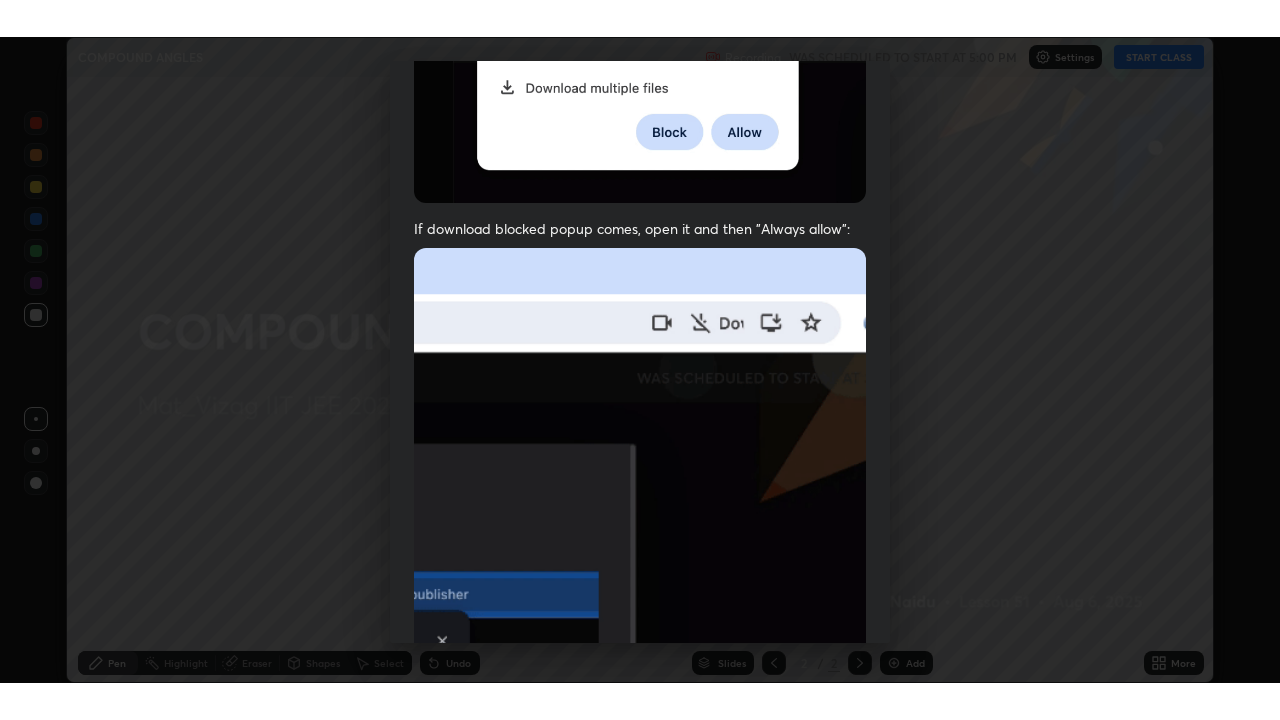 scroll, scrollTop: 418, scrollLeft: 0, axis: vertical 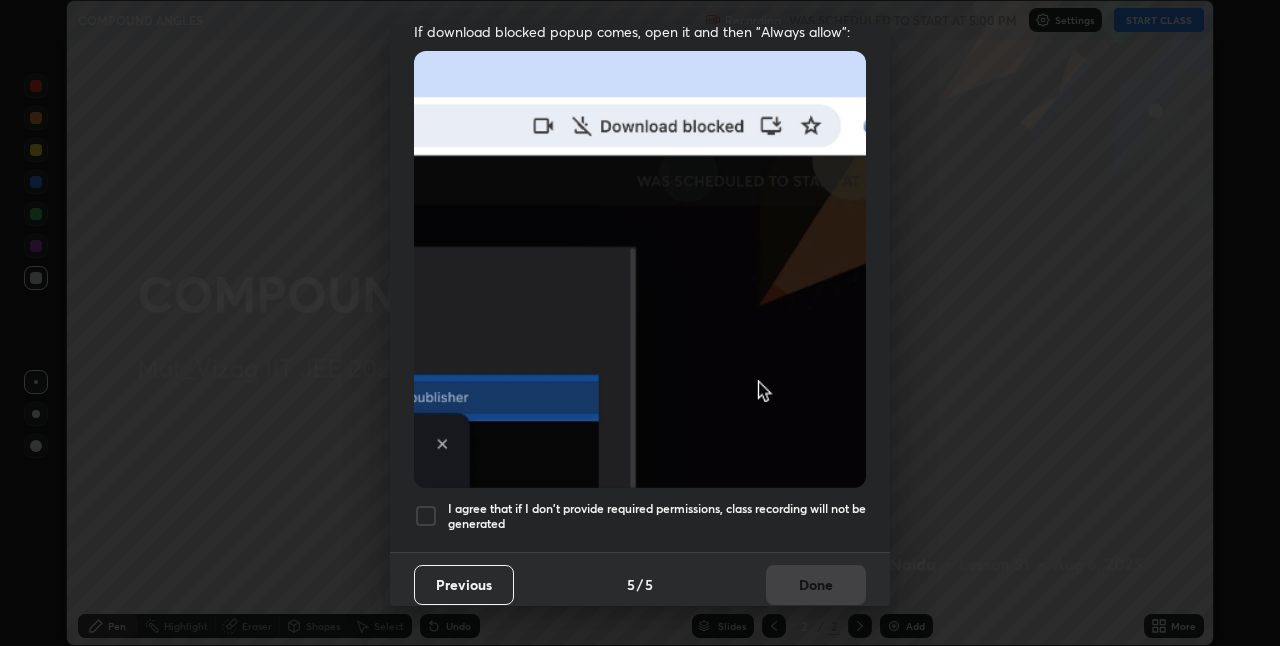 click at bounding box center (426, 516) 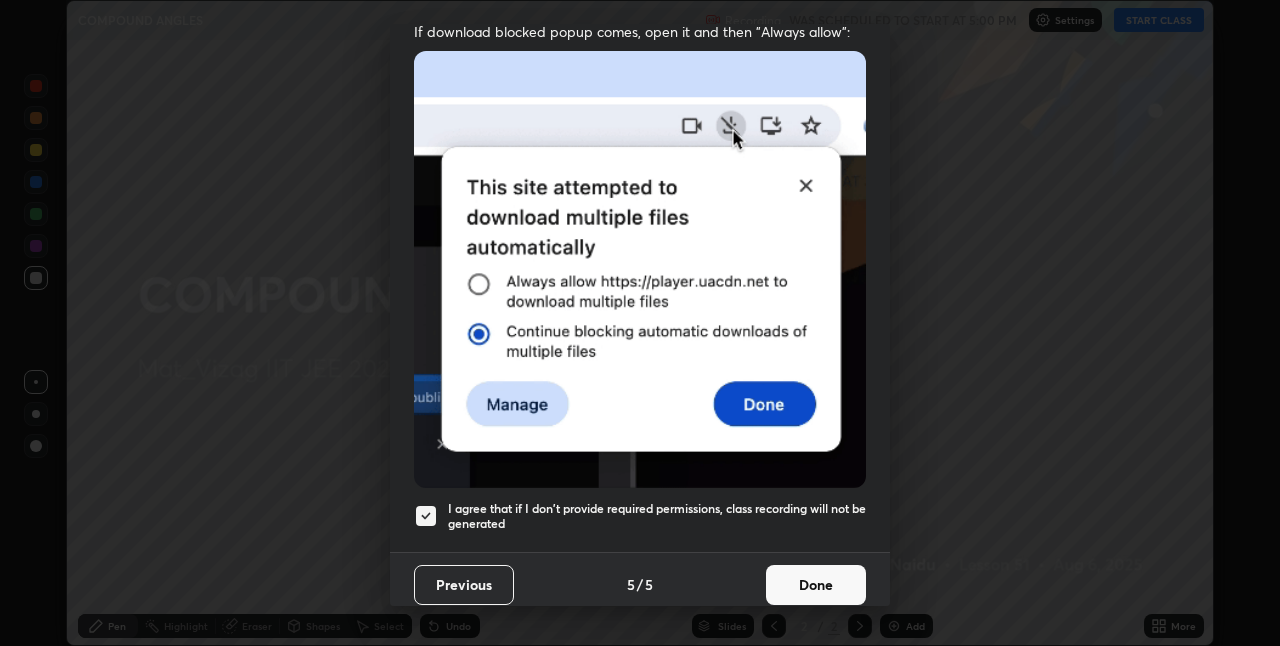 click on "Done" at bounding box center [816, 585] 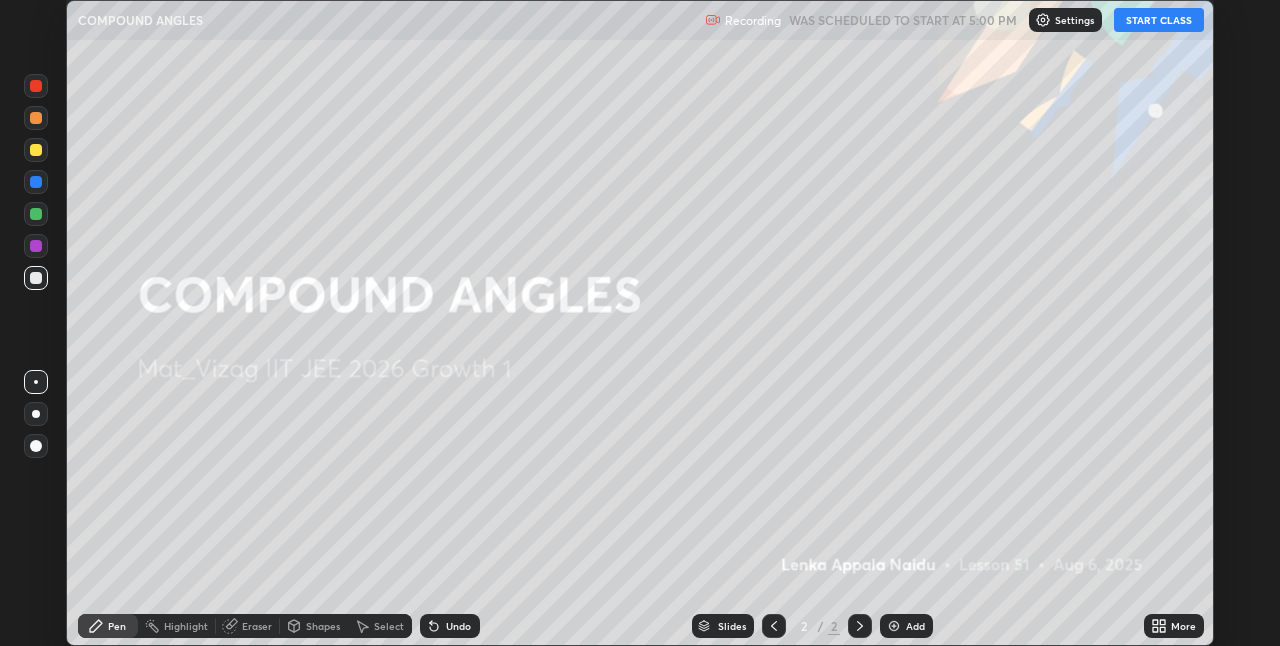 click 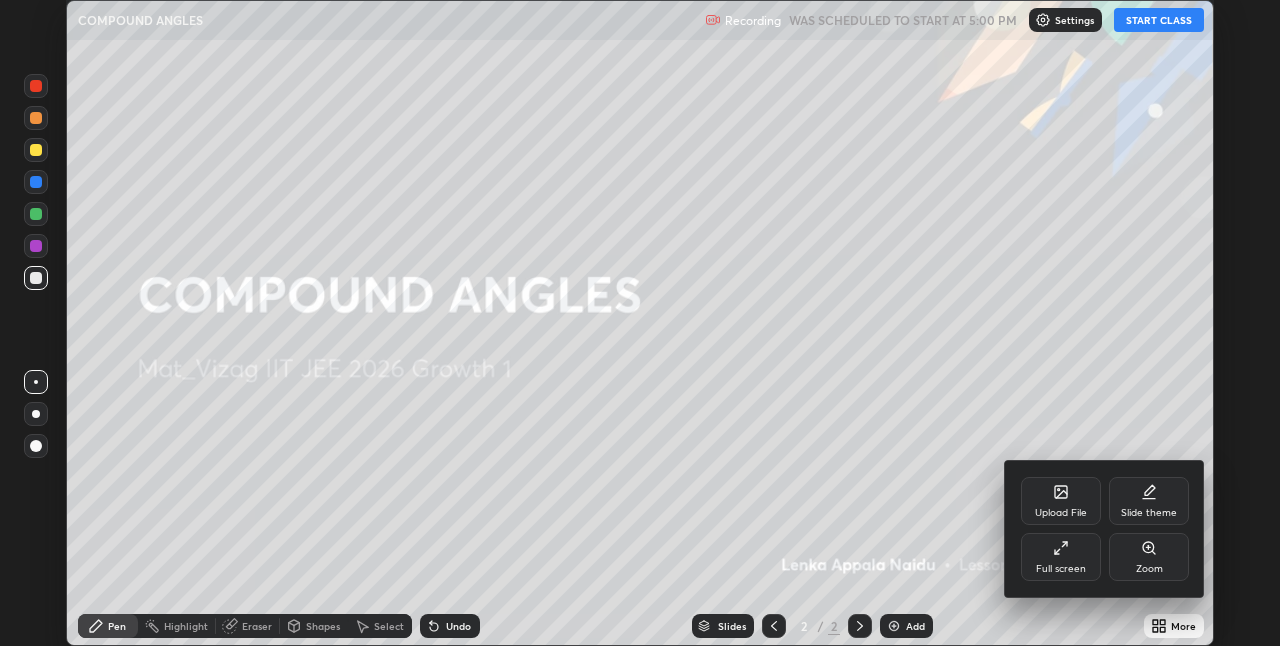 click on "Full screen" at bounding box center (1061, 569) 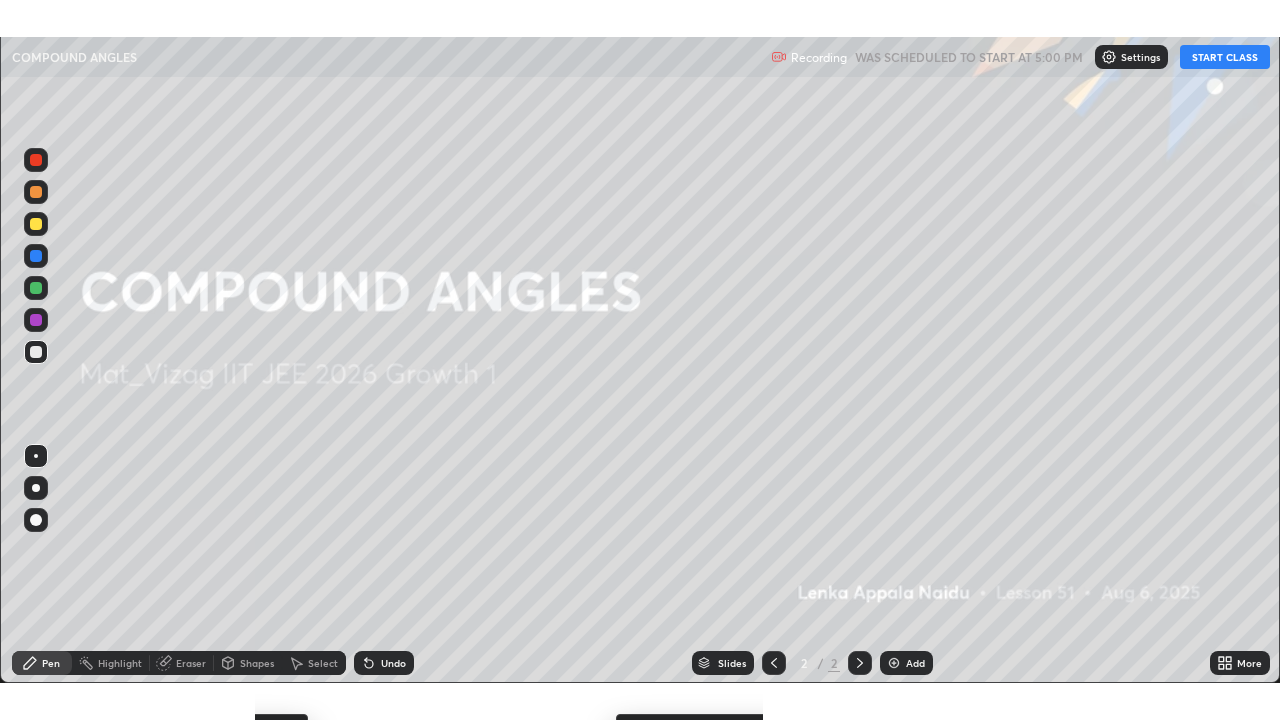 scroll, scrollTop: 99280, scrollLeft: 98720, axis: both 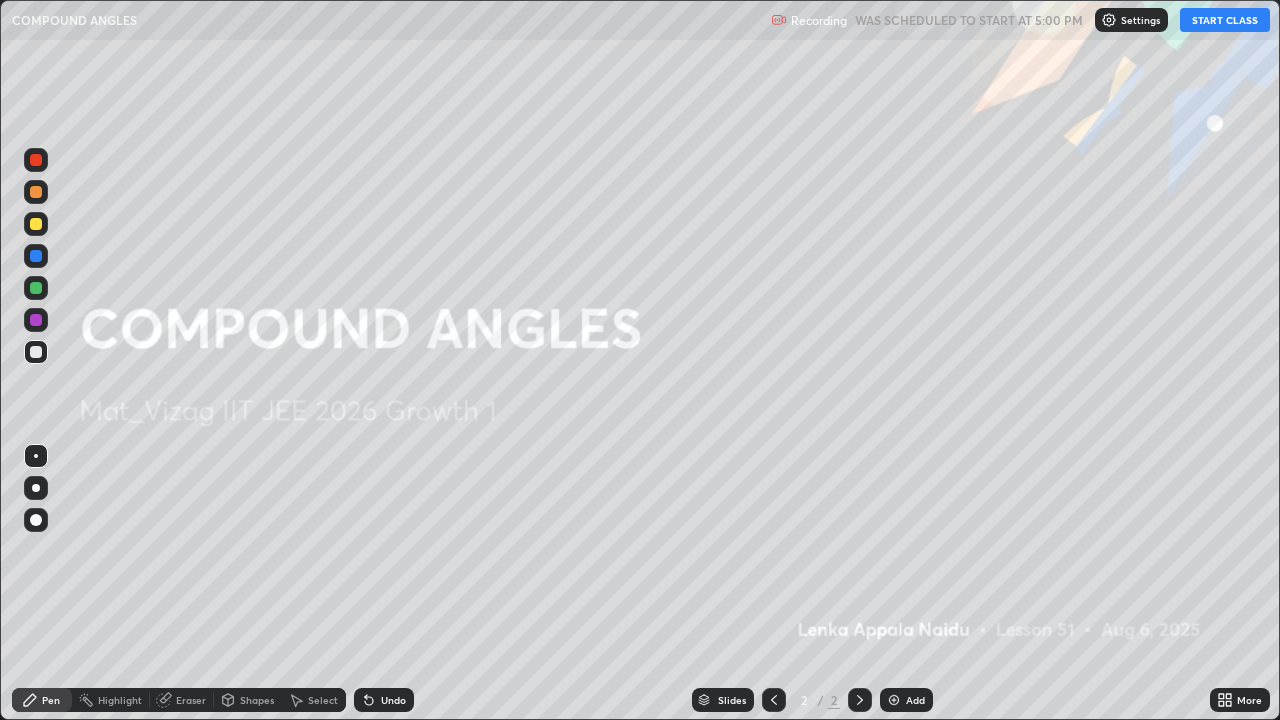 click at bounding box center (894, 700) 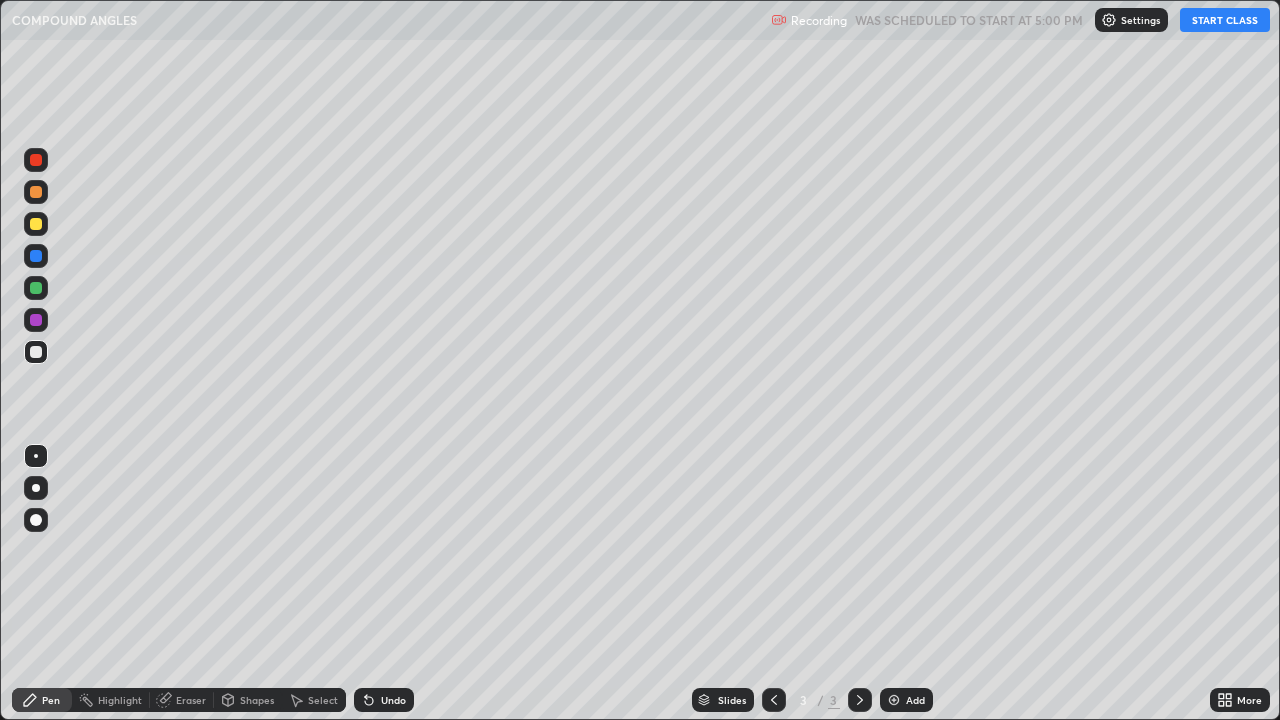 click on "START CLASS" at bounding box center (1225, 20) 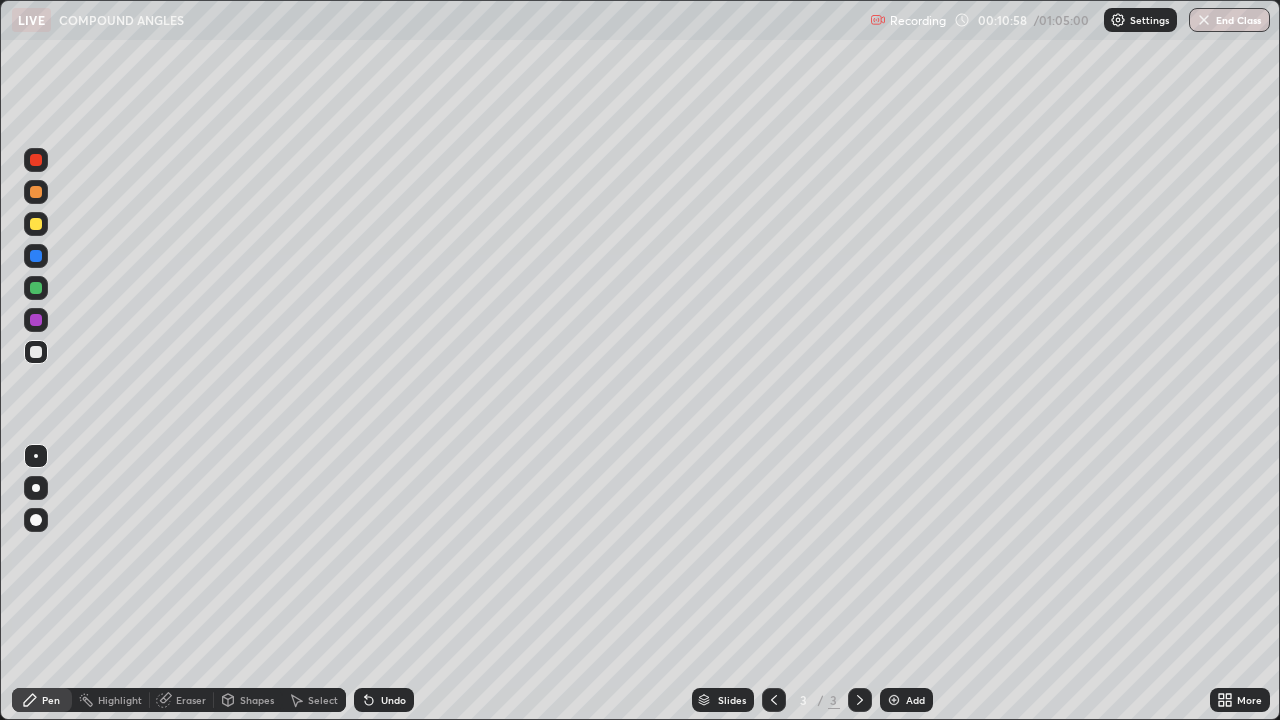 click at bounding box center (894, 700) 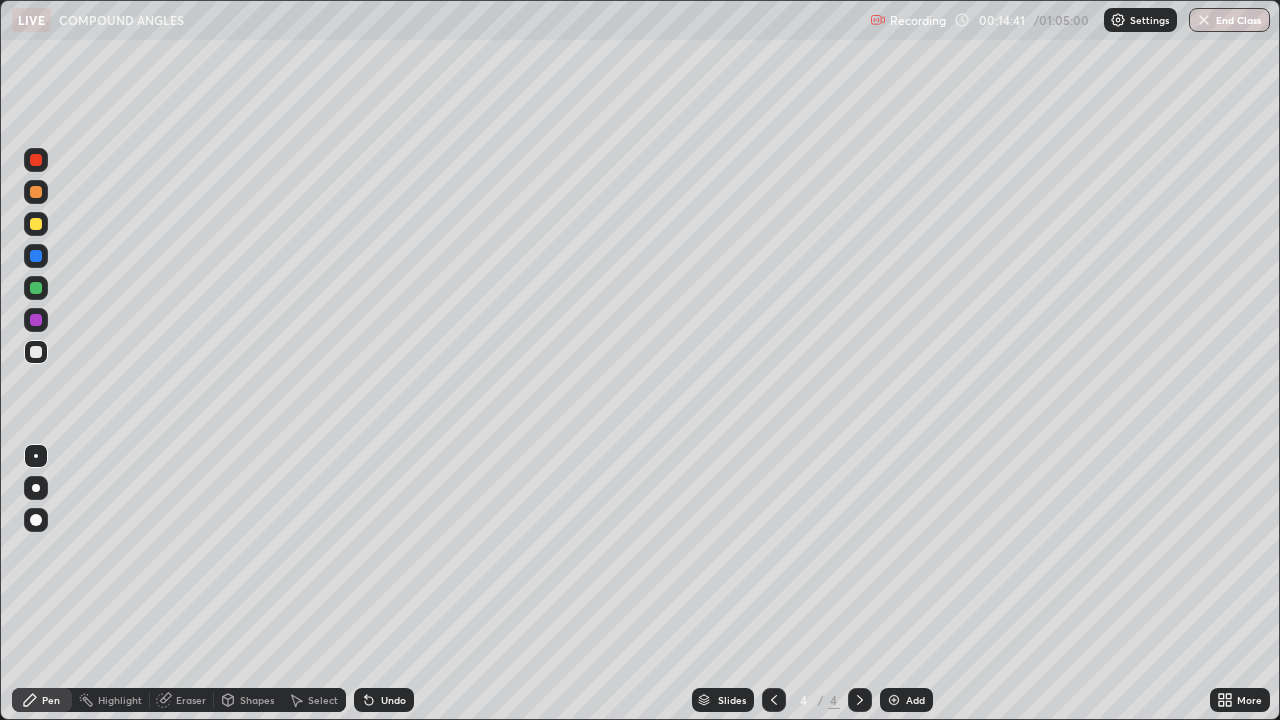 click on "Eraser" at bounding box center [191, 700] 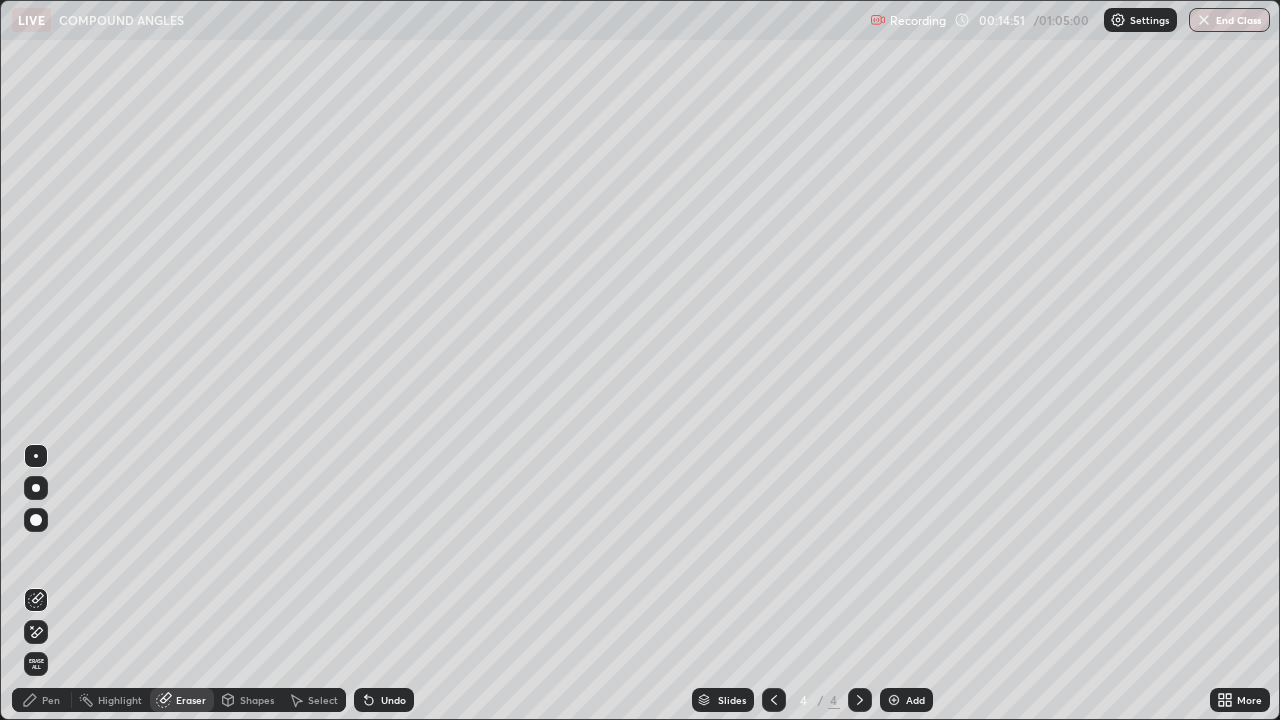 click on "Pen" at bounding box center [51, 700] 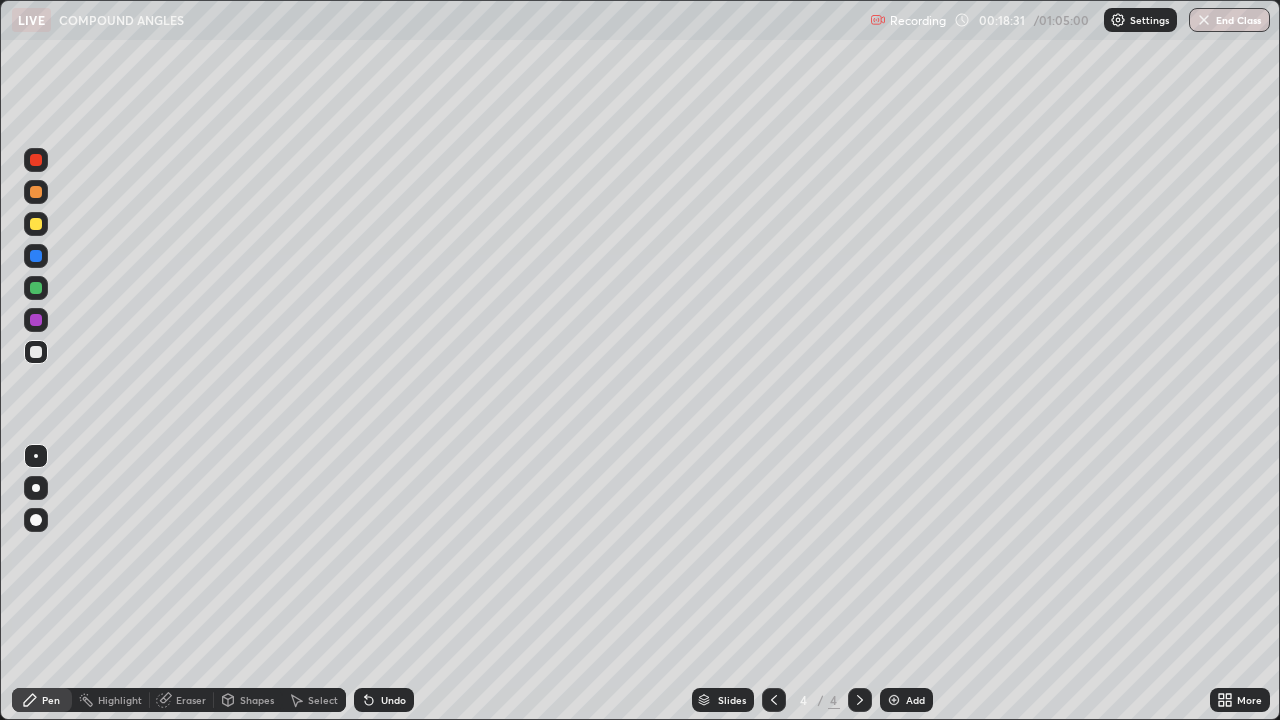 click on "Eraser" at bounding box center (191, 700) 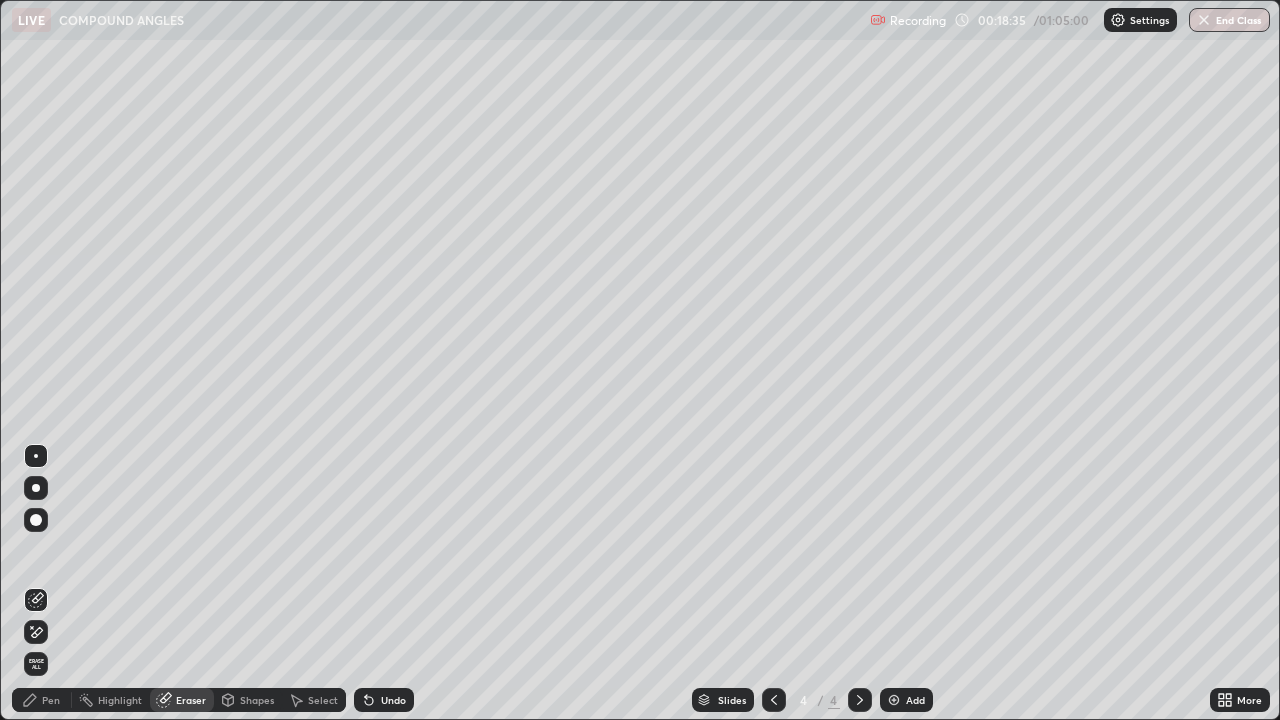 click 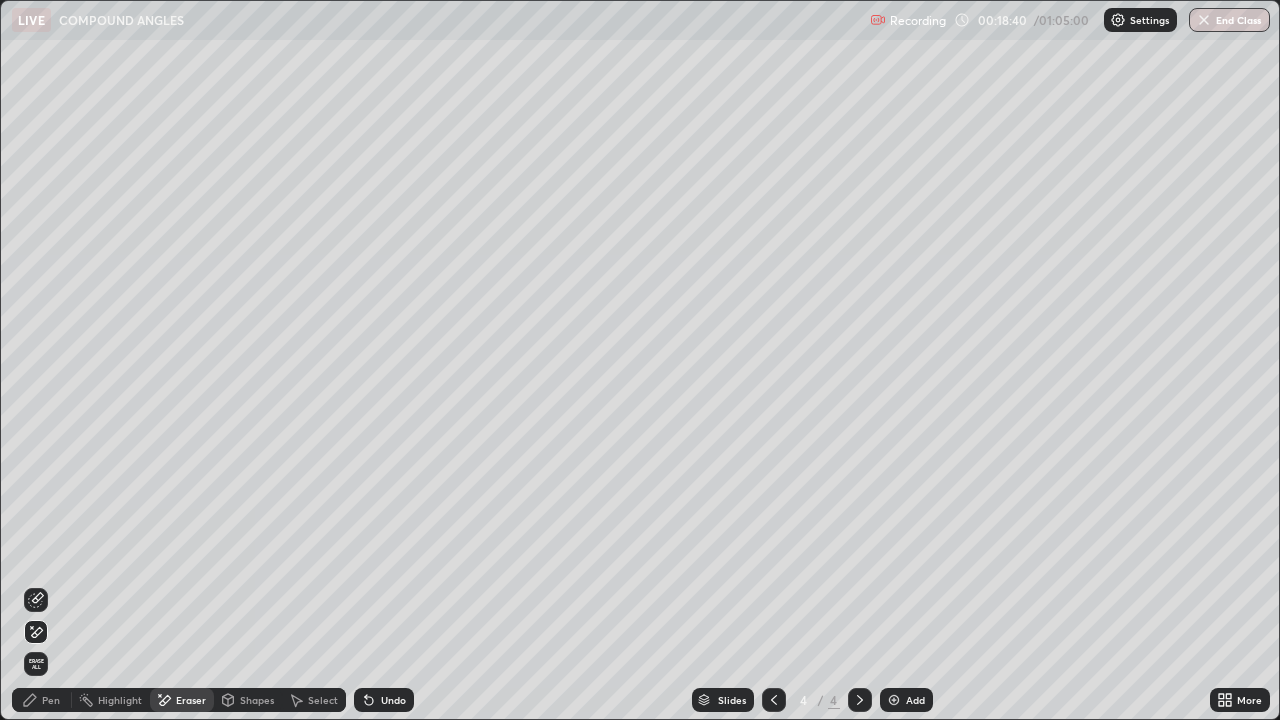 click on "Pen" at bounding box center [51, 700] 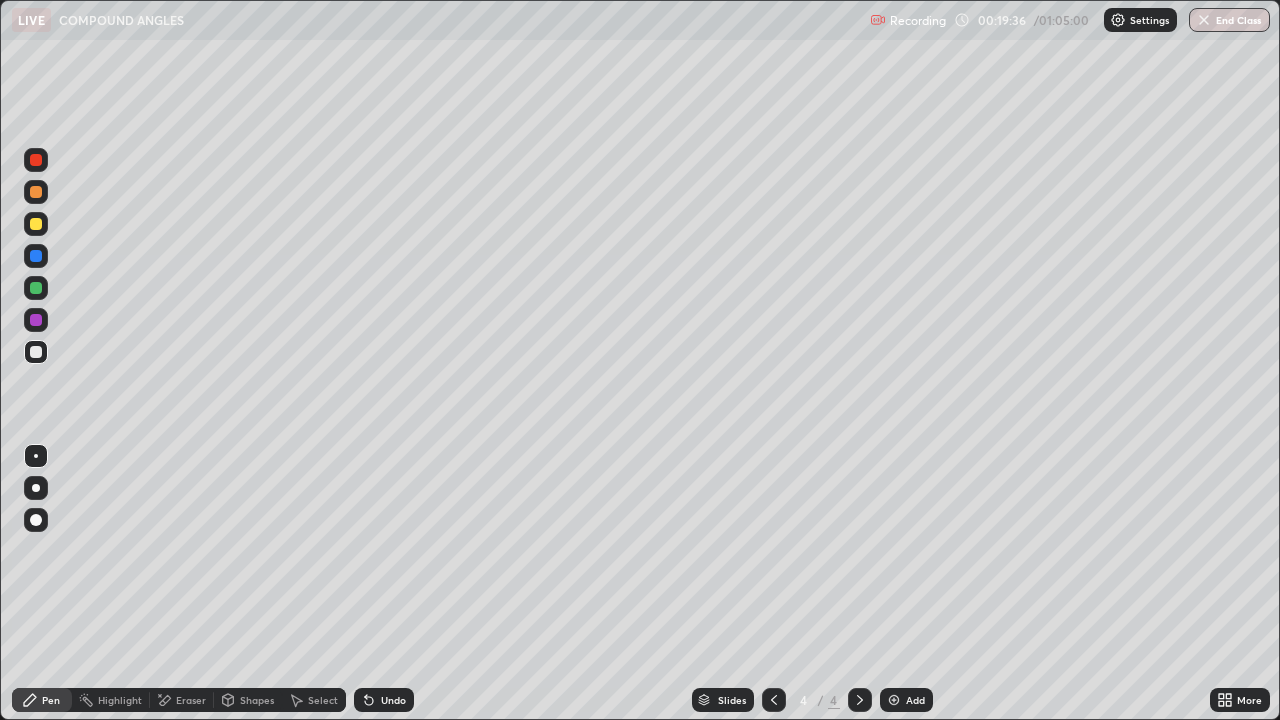 click on "Eraser" at bounding box center [191, 700] 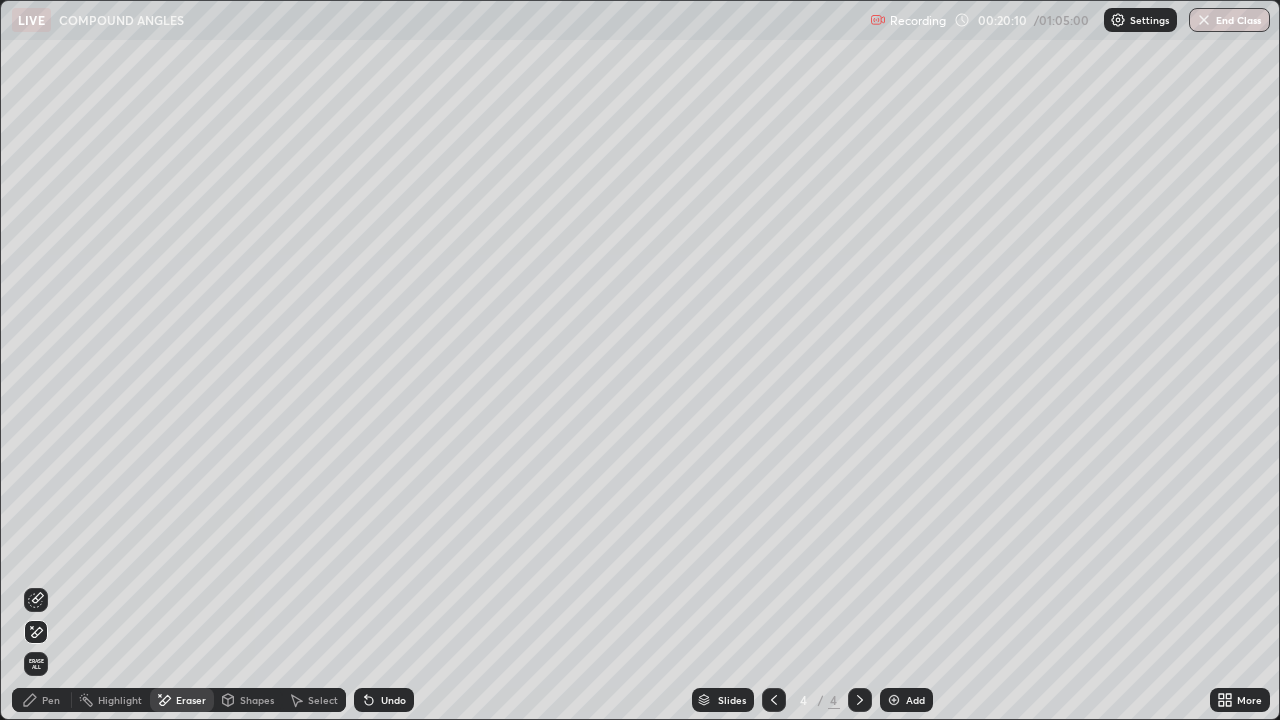 click on "Pen" at bounding box center [51, 700] 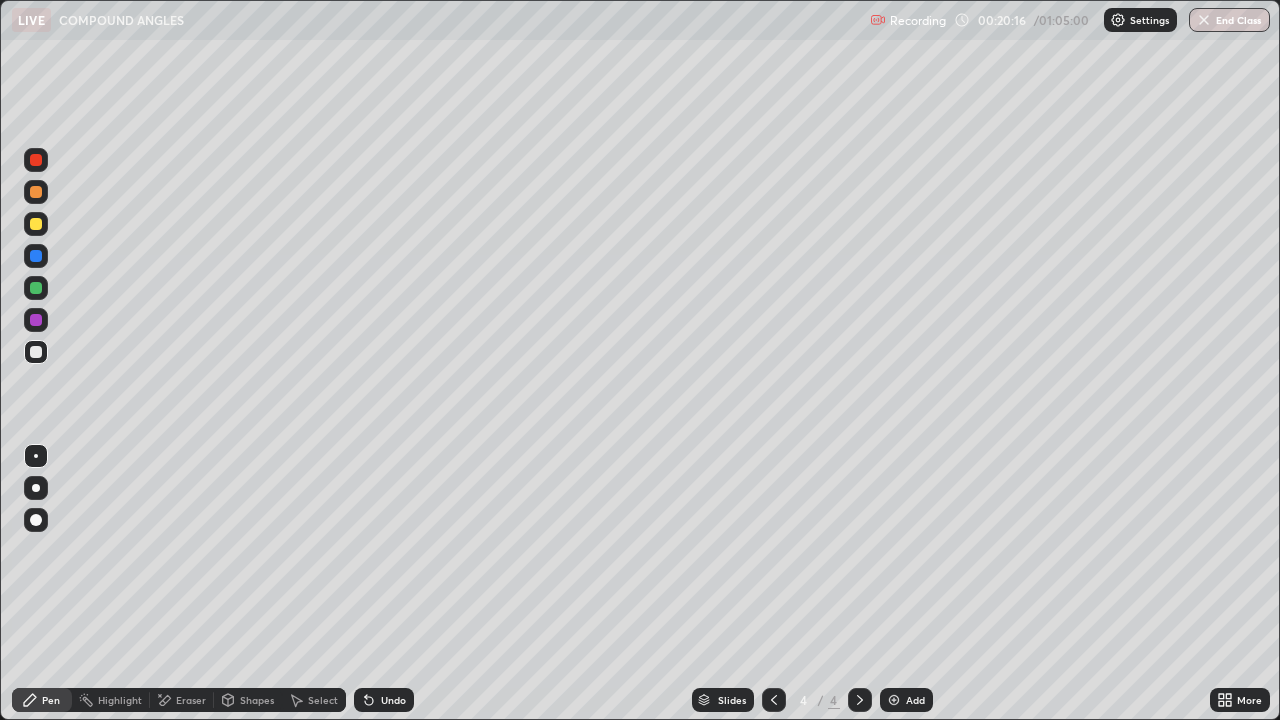 click on "Eraser" at bounding box center [191, 700] 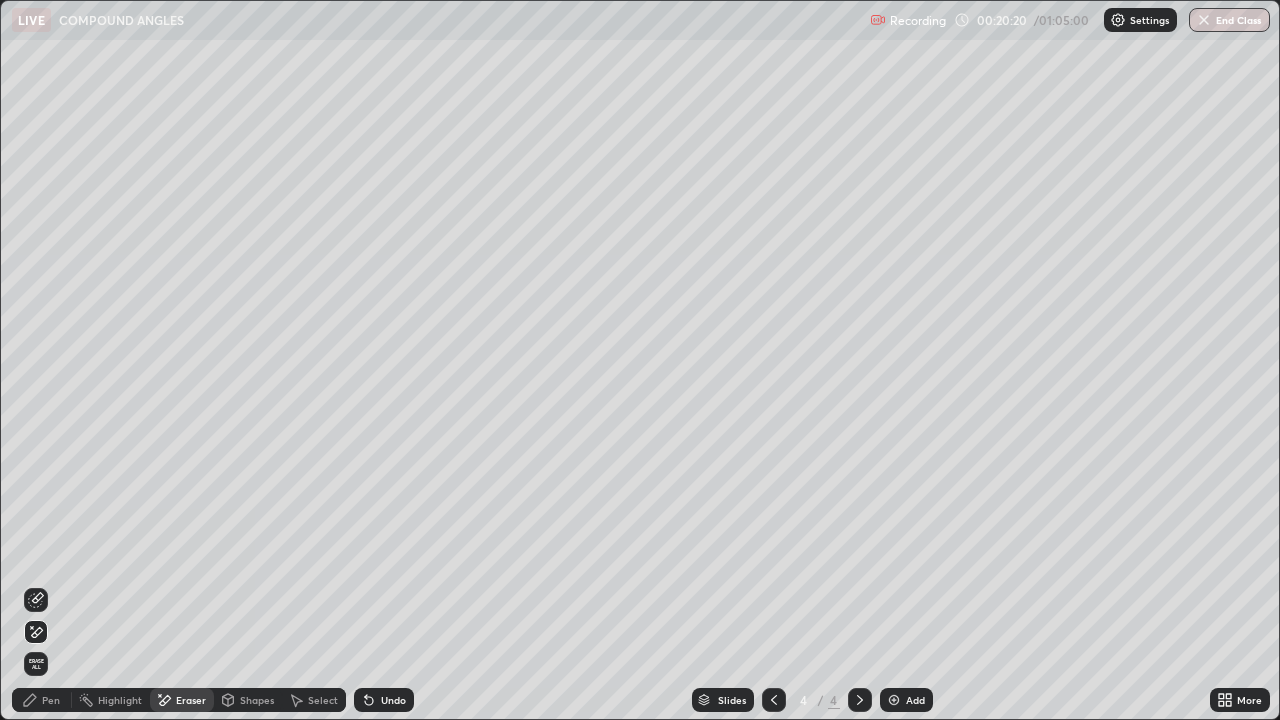 click on "Pen" at bounding box center (51, 700) 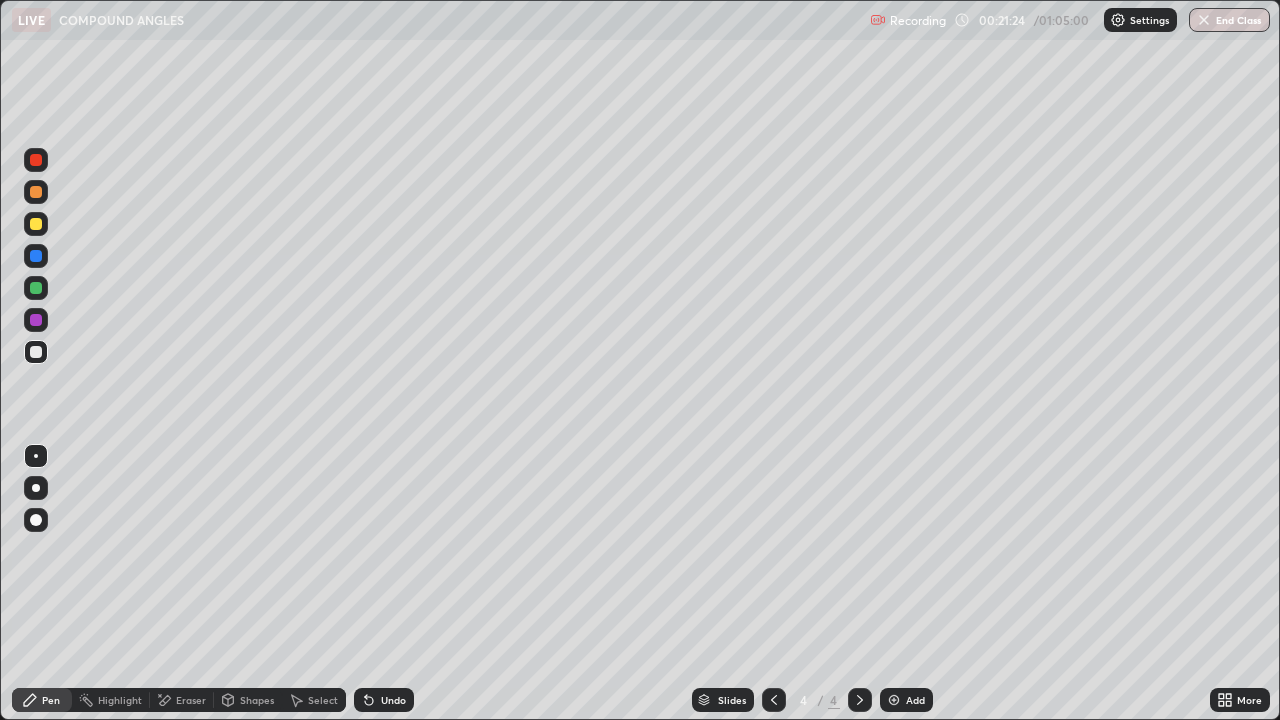 click at bounding box center (894, 700) 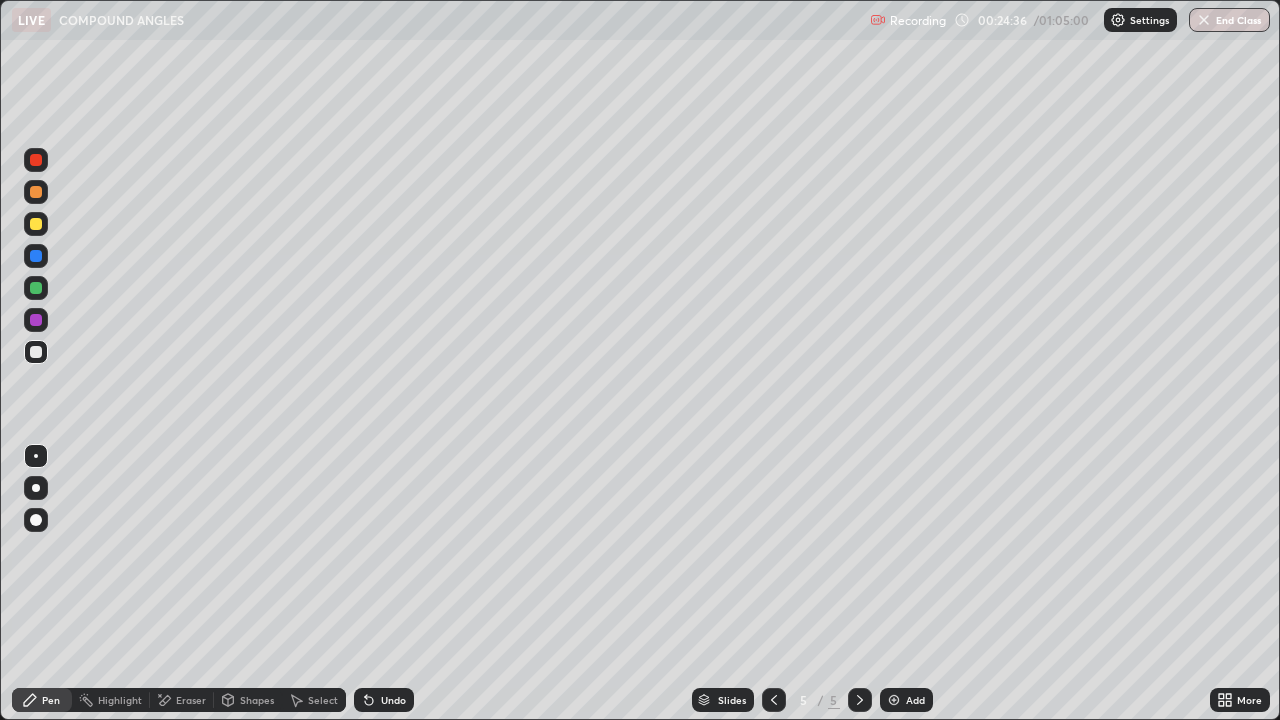 click 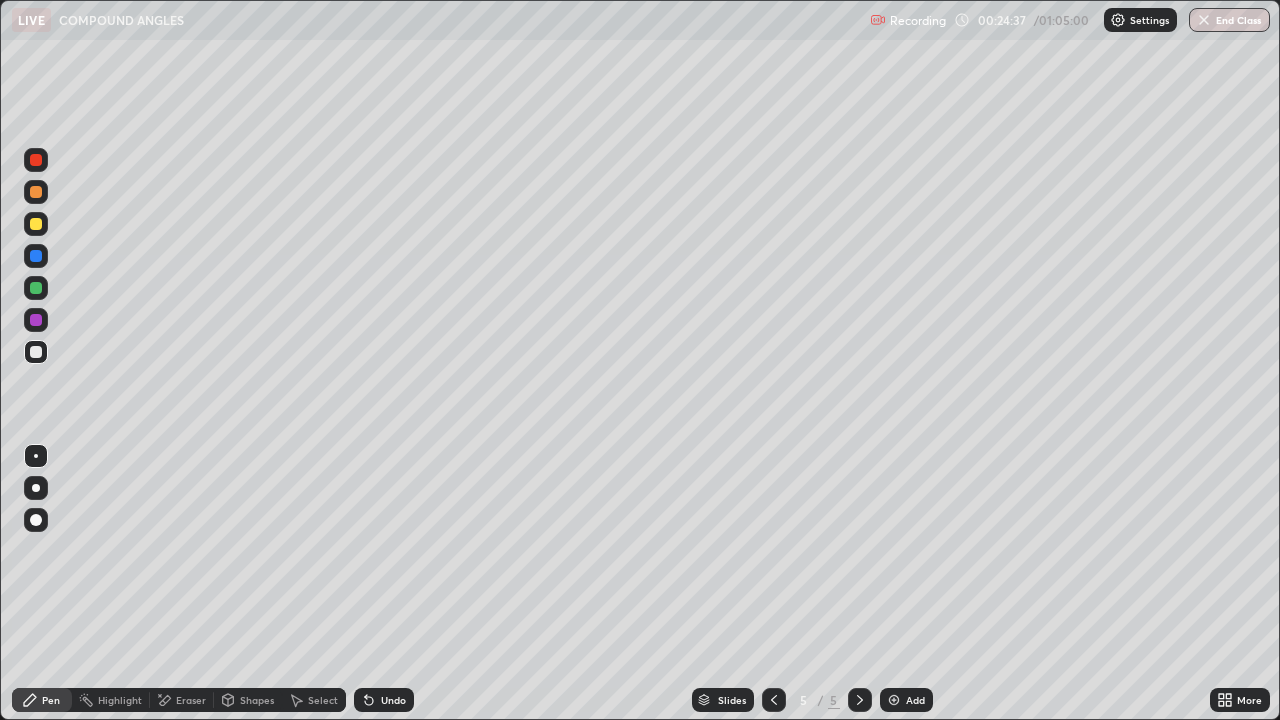 click at bounding box center [894, 700] 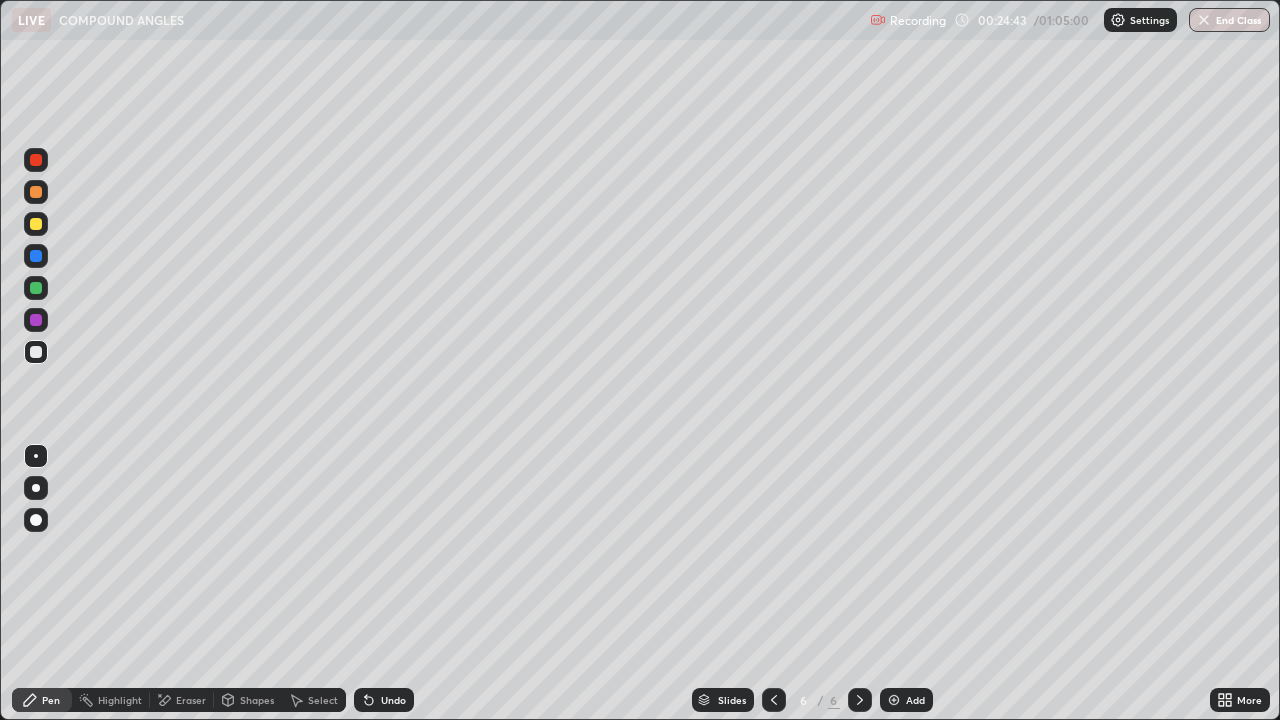 click at bounding box center (774, 700) 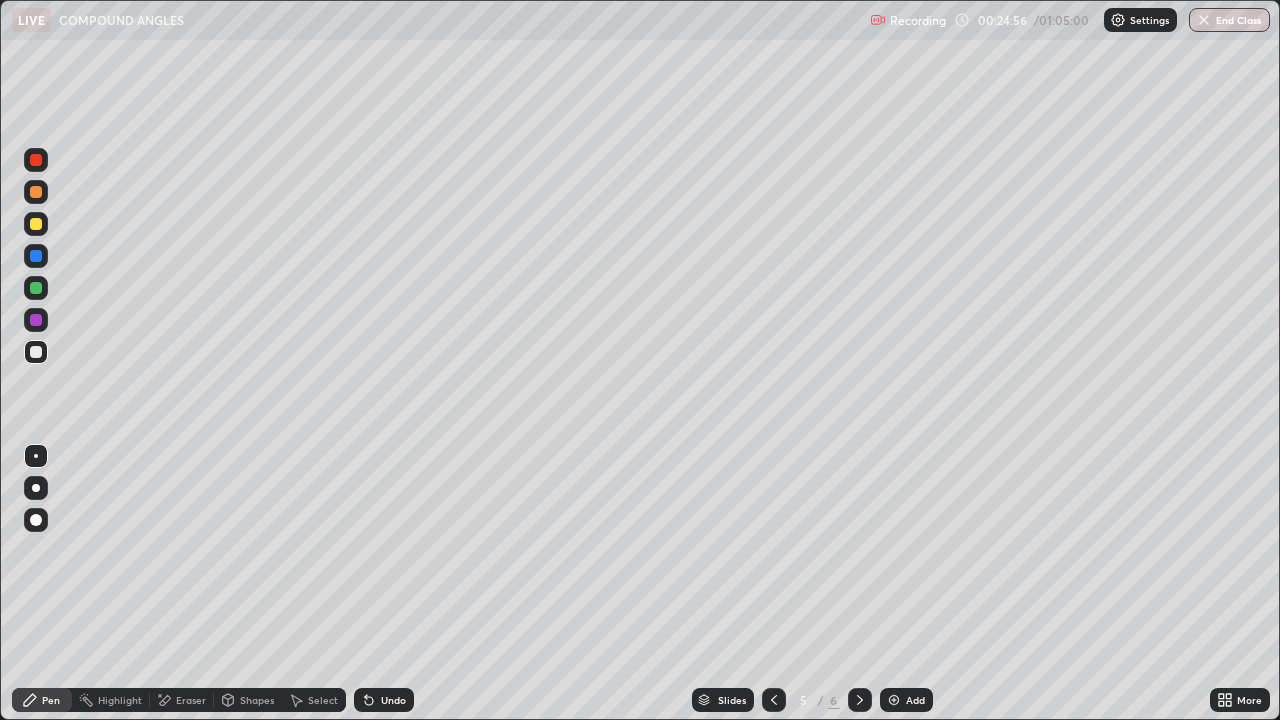 click 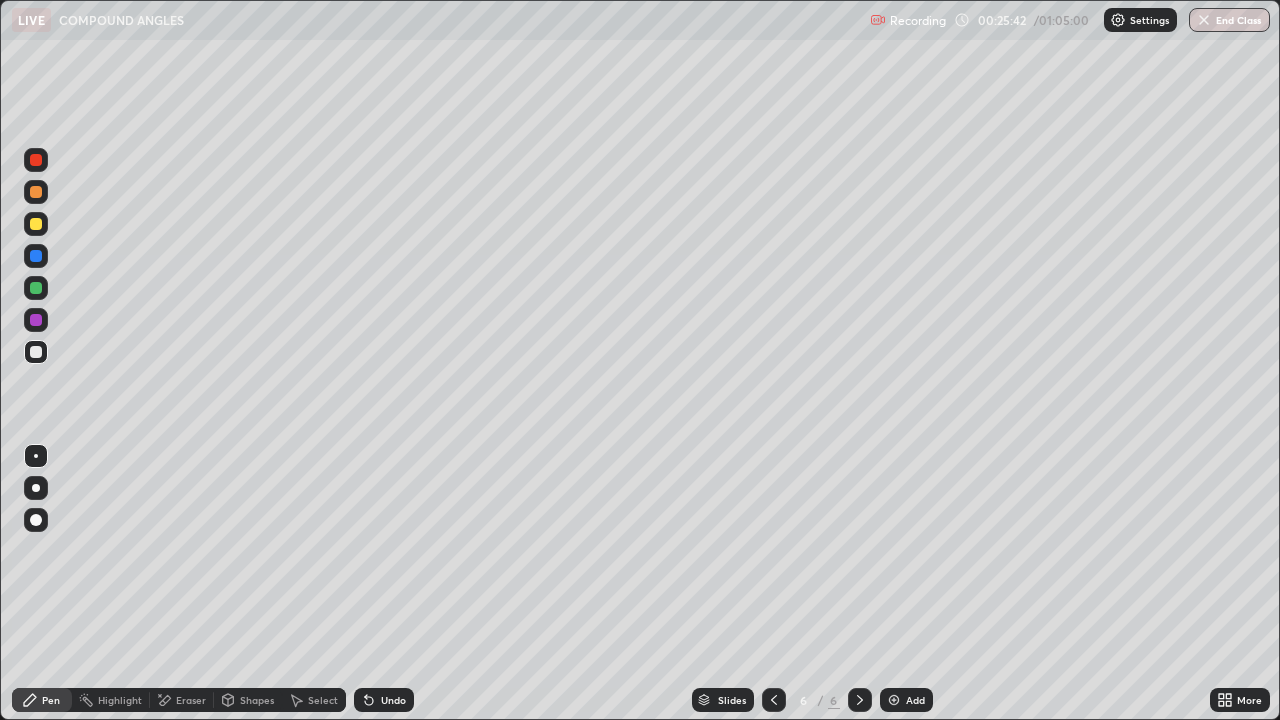 click 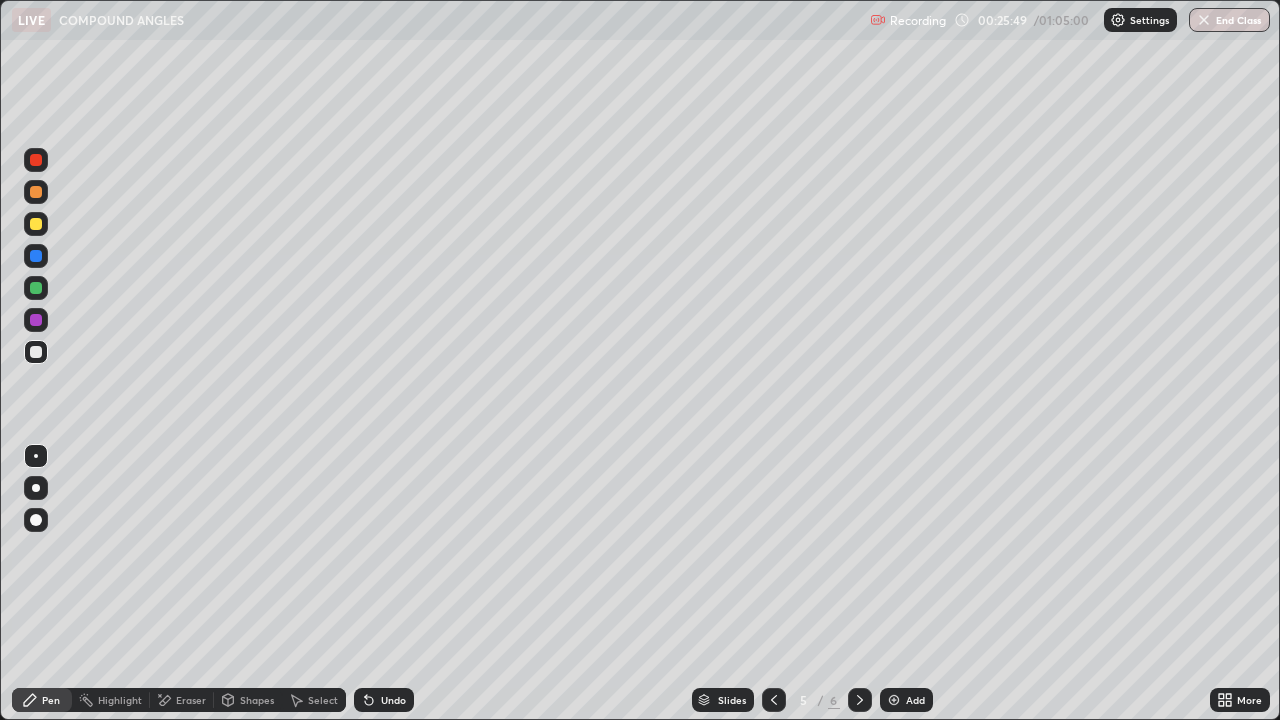 click 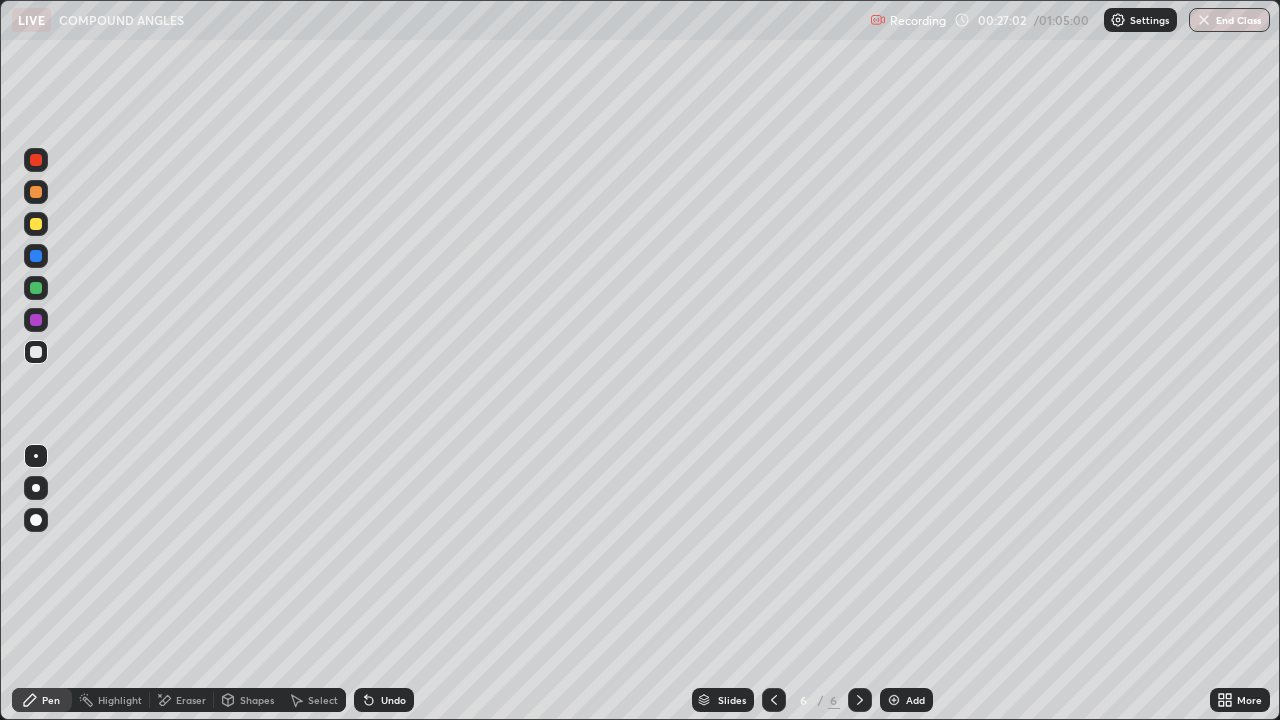 click 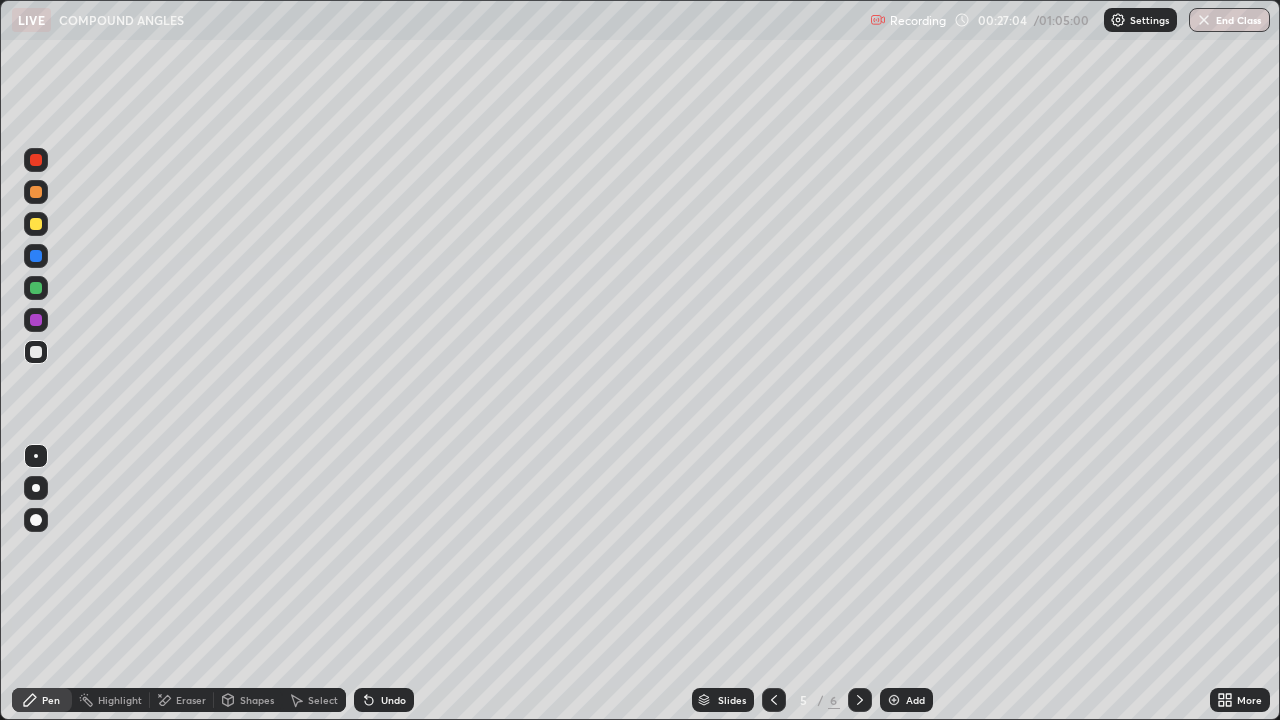 click 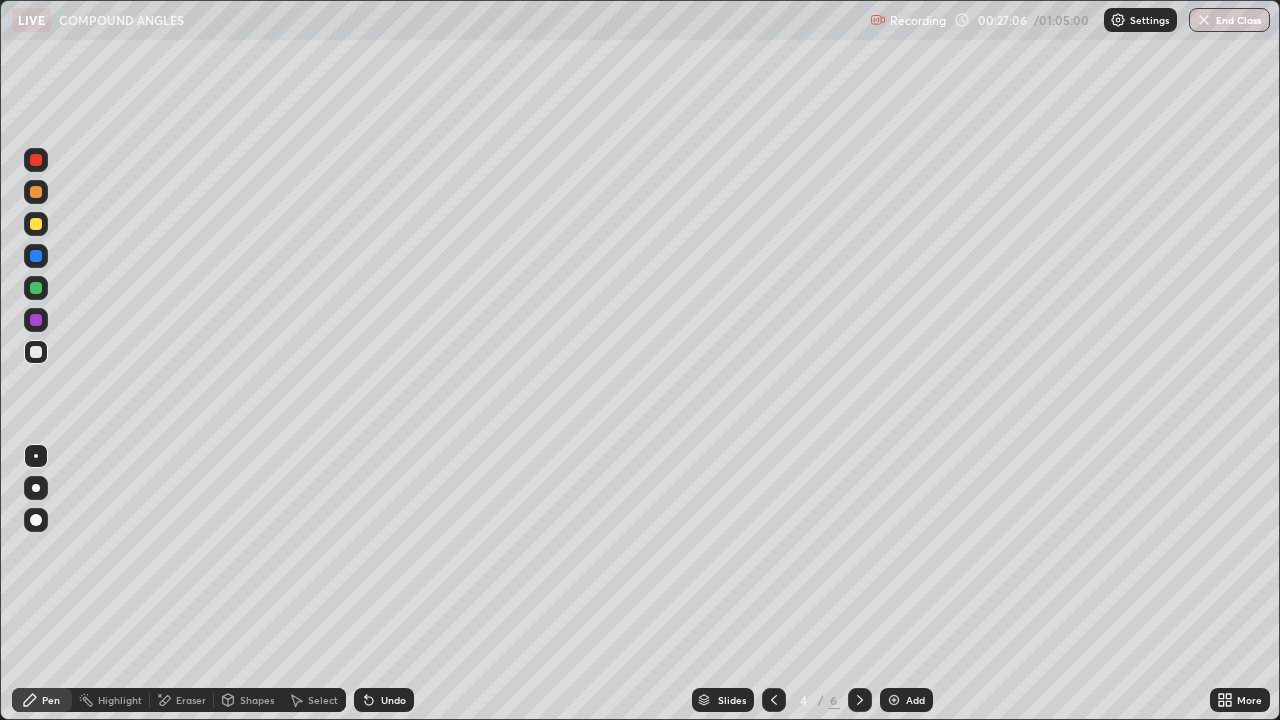 click 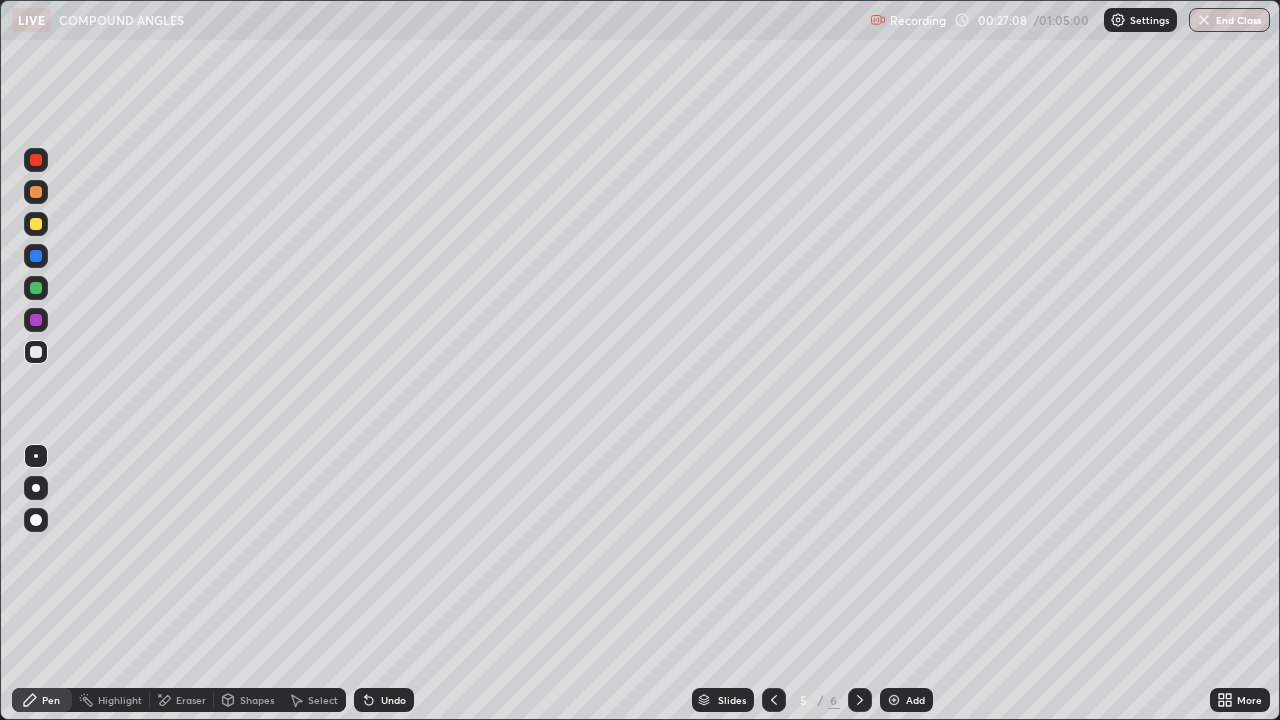 click 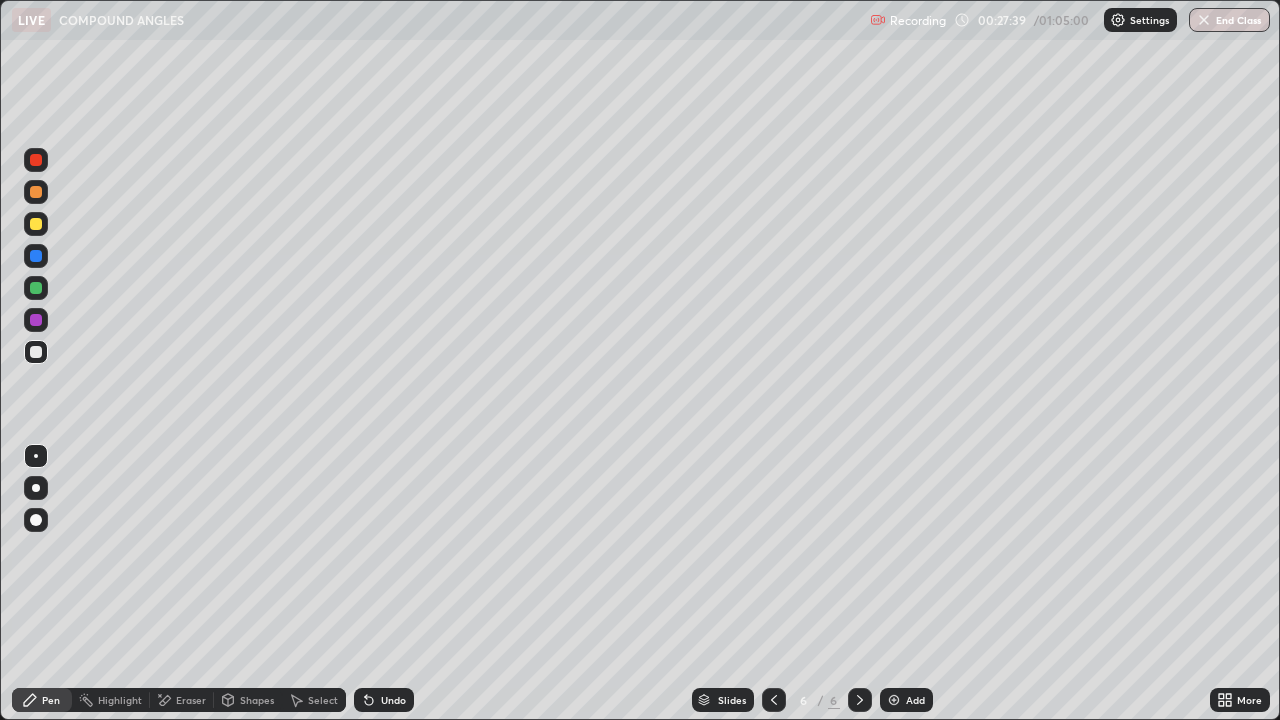 click at bounding box center (774, 700) 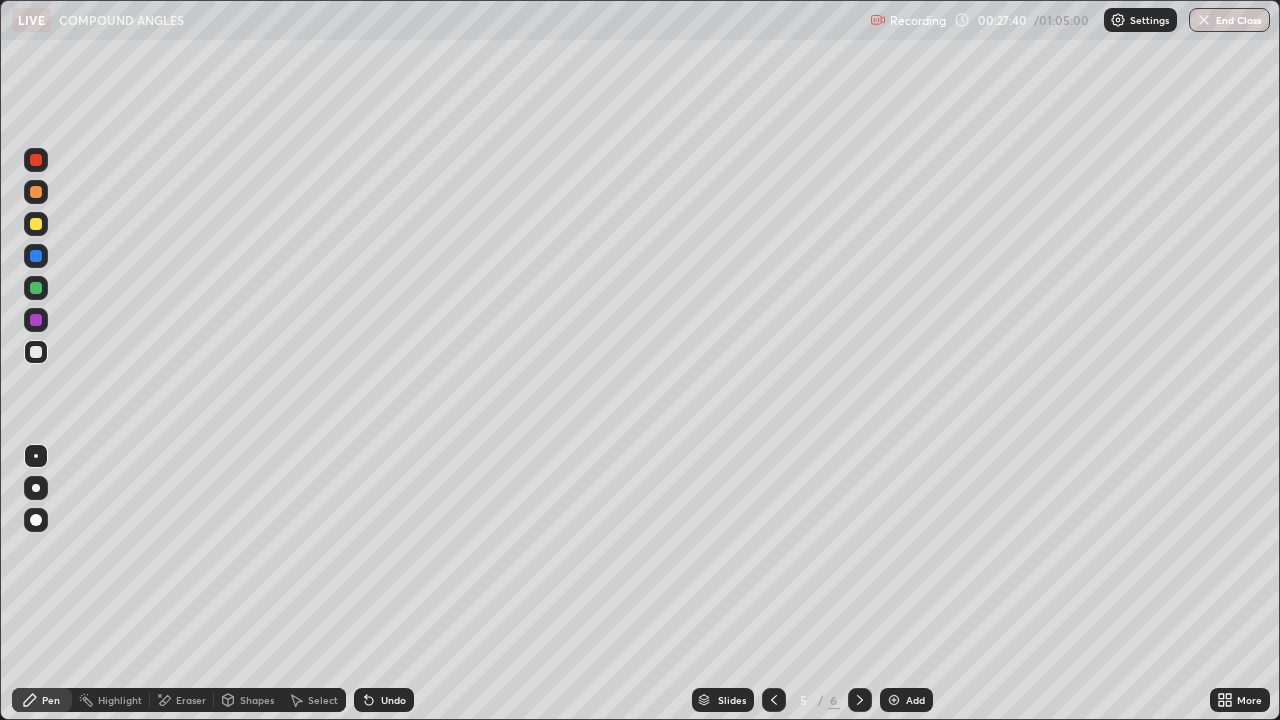 click at bounding box center [774, 700] 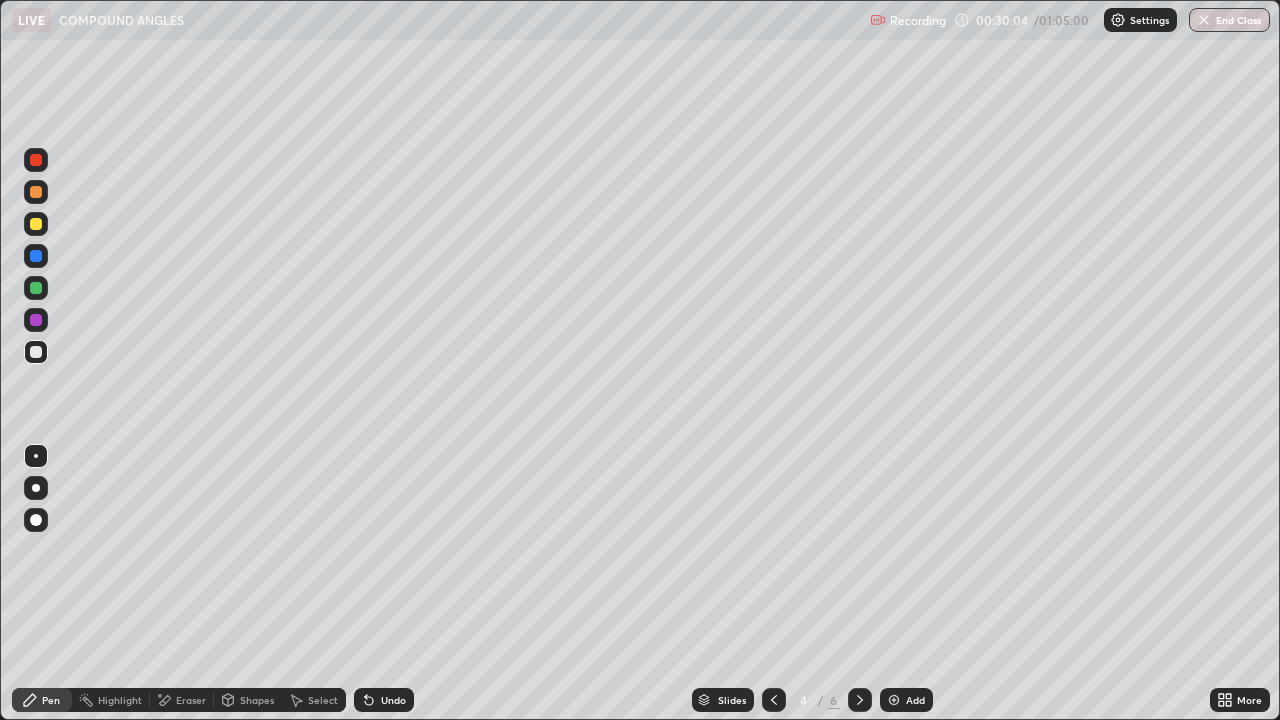 click 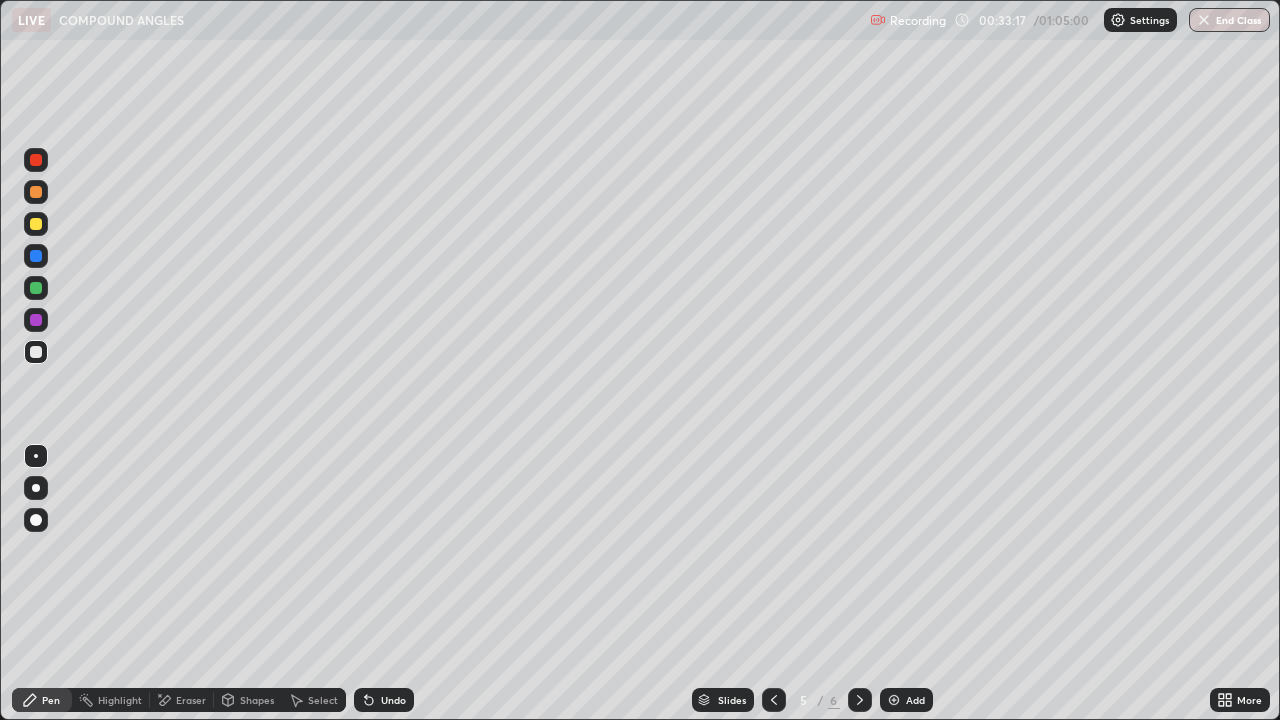 click 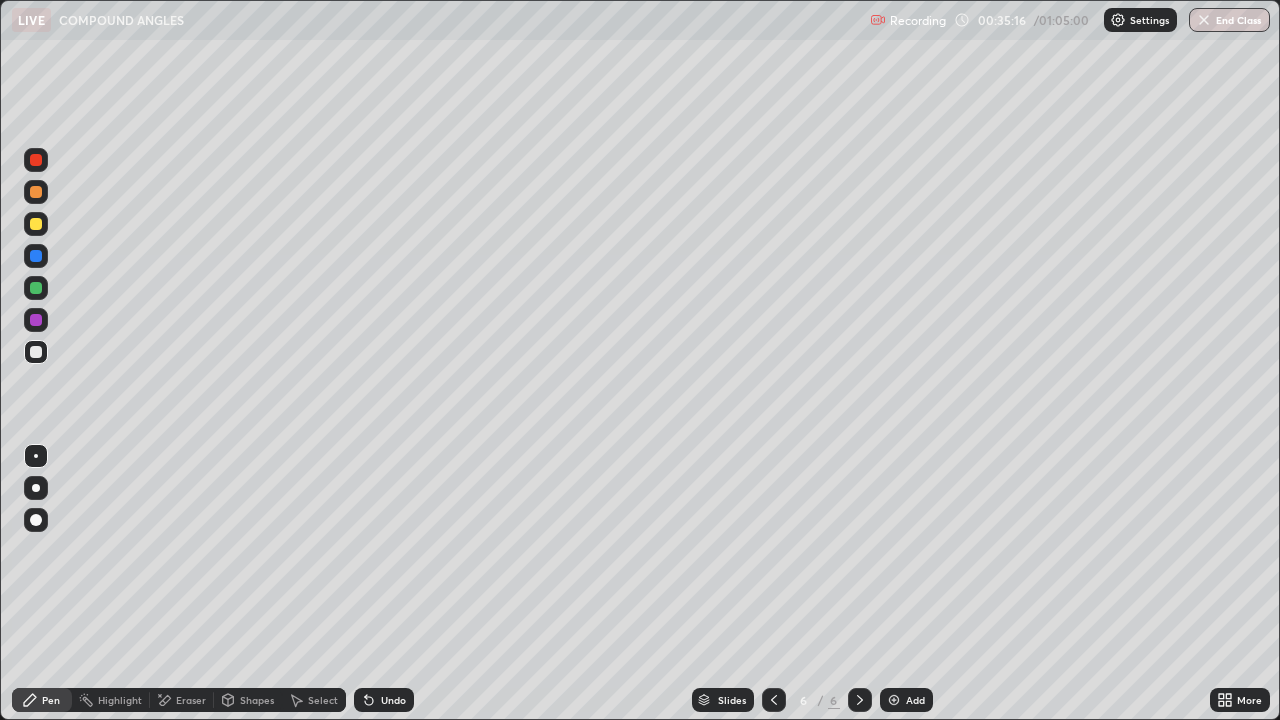 click at bounding box center (774, 700) 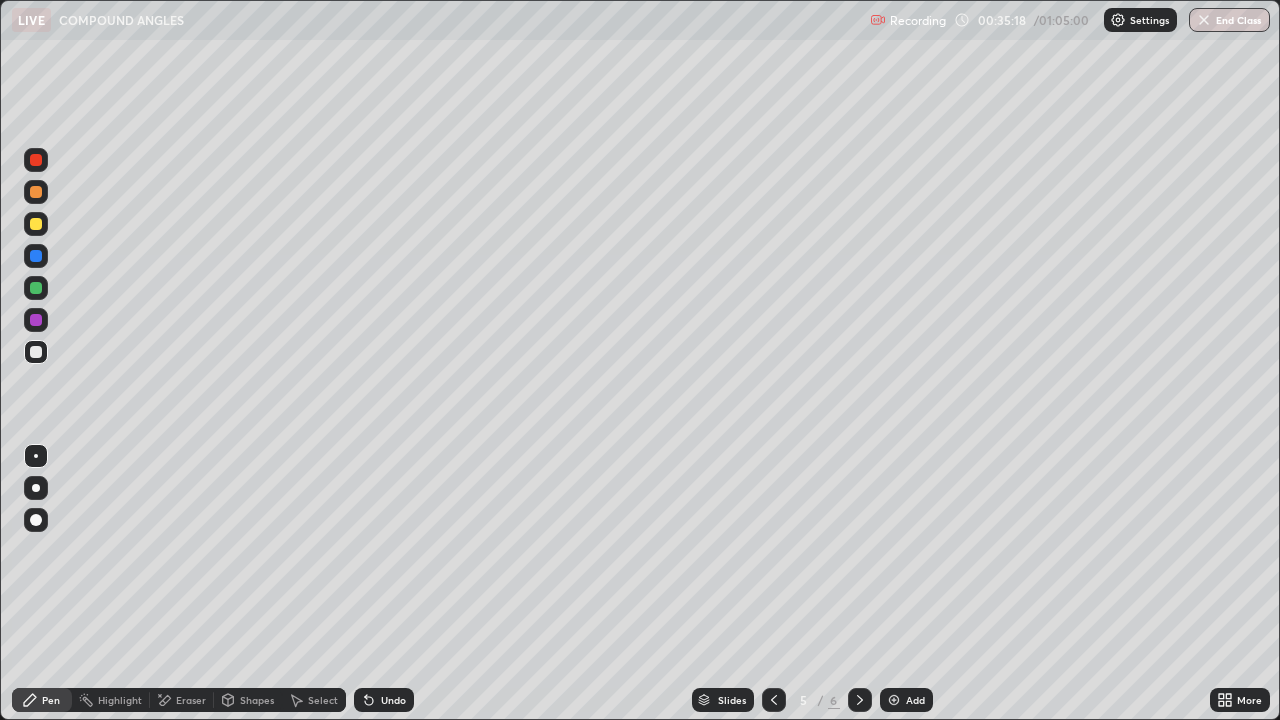 click 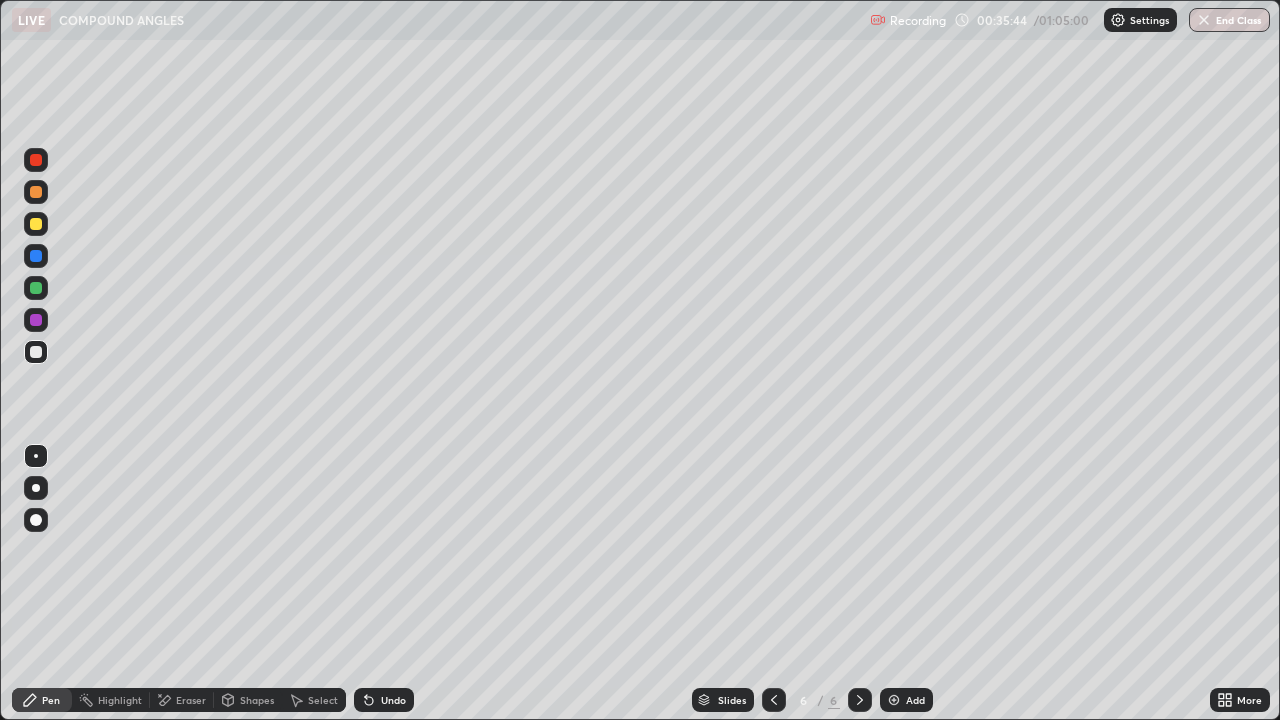 click at bounding box center (894, 700) 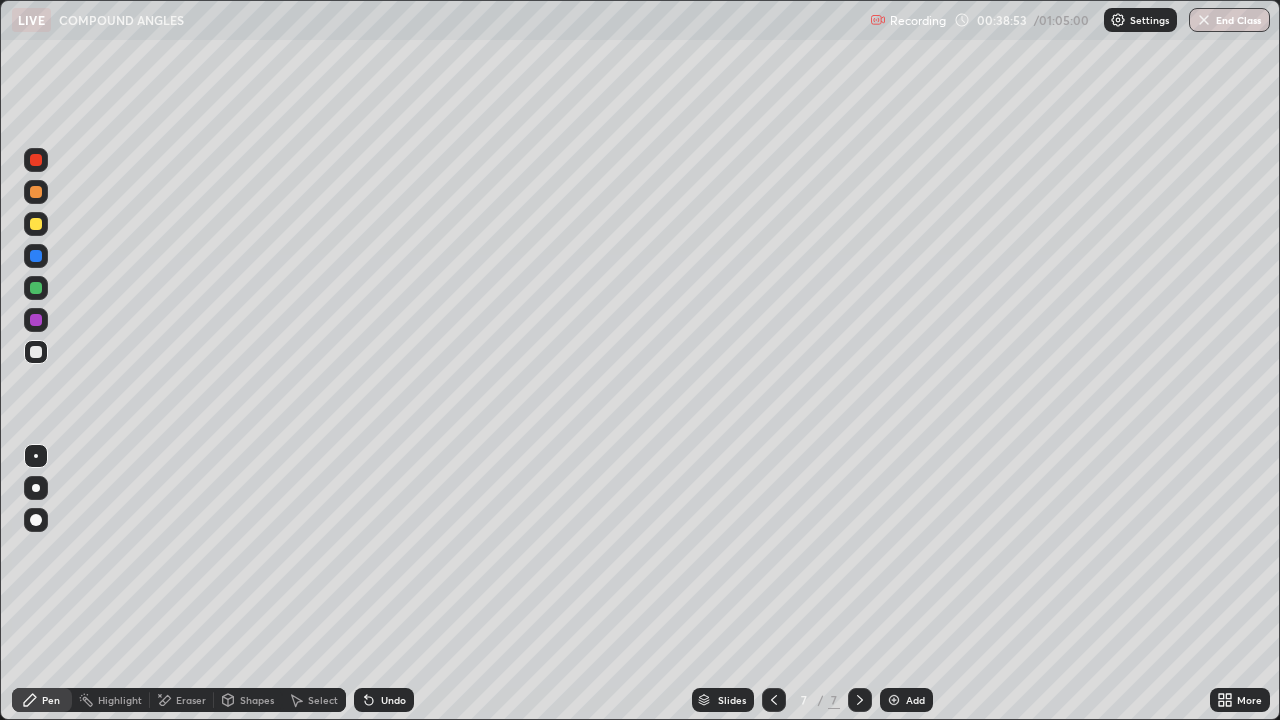 click at bounding box center (894, 700) 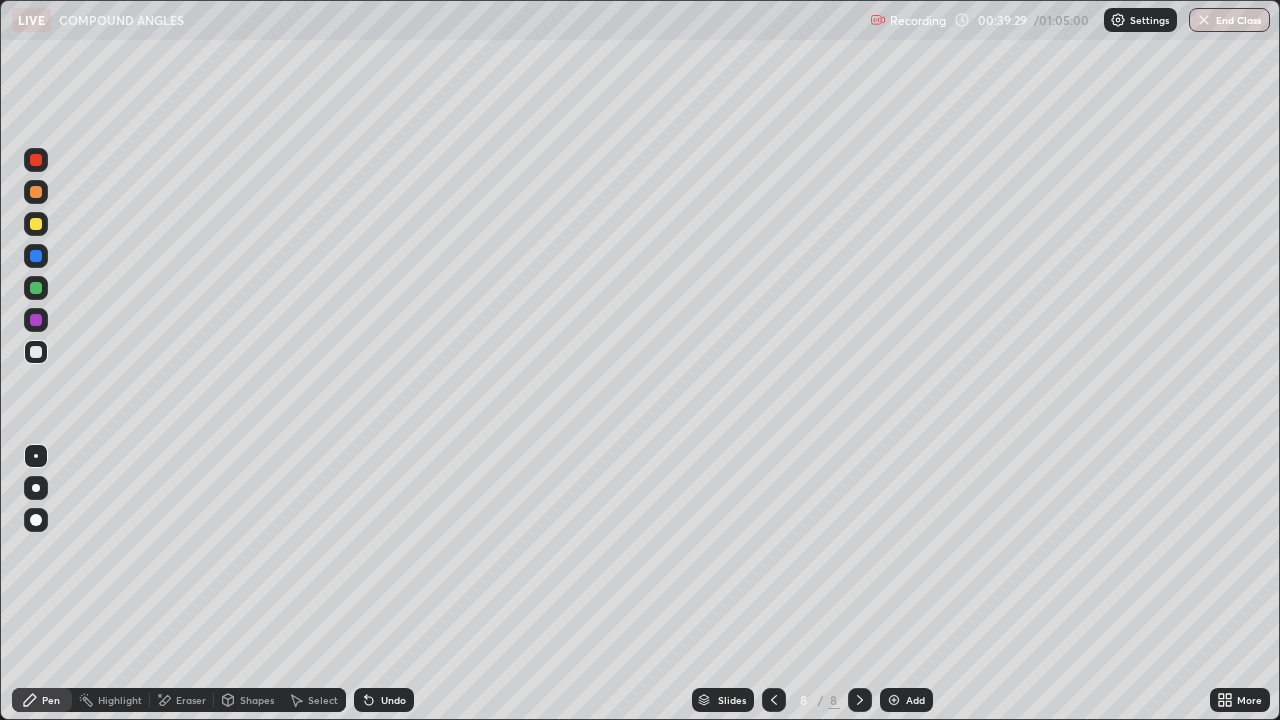 click 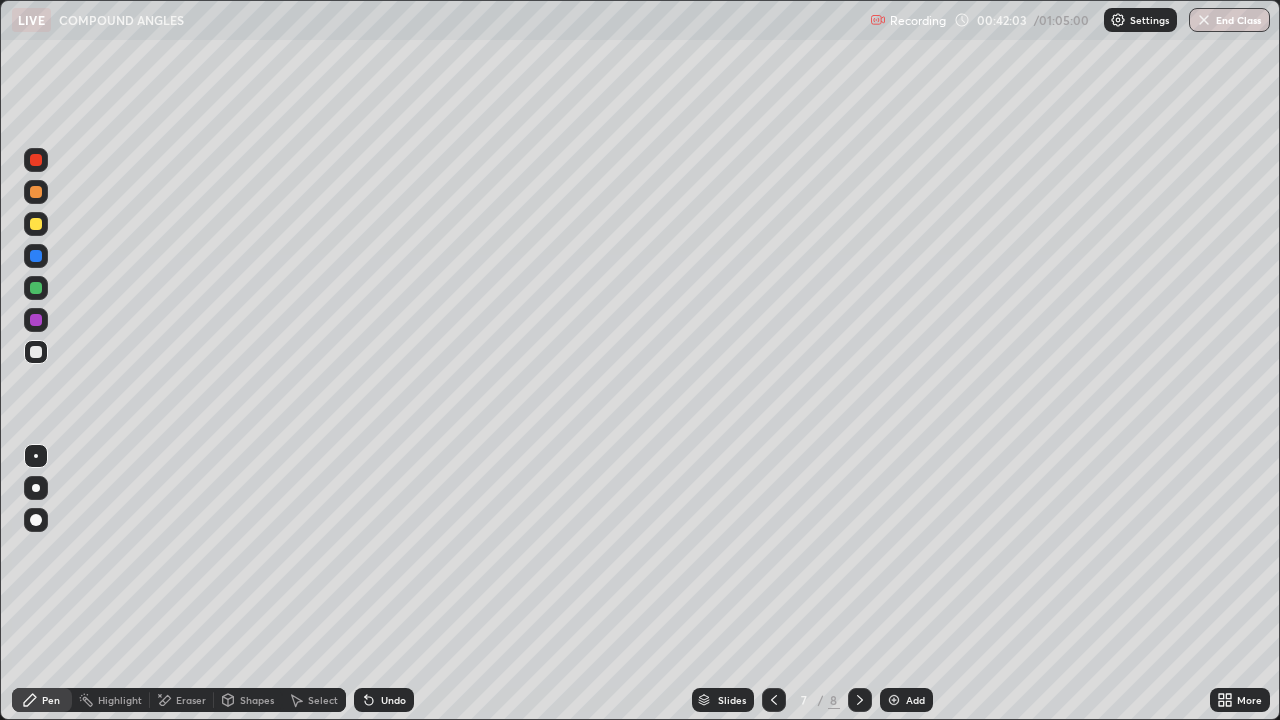 click 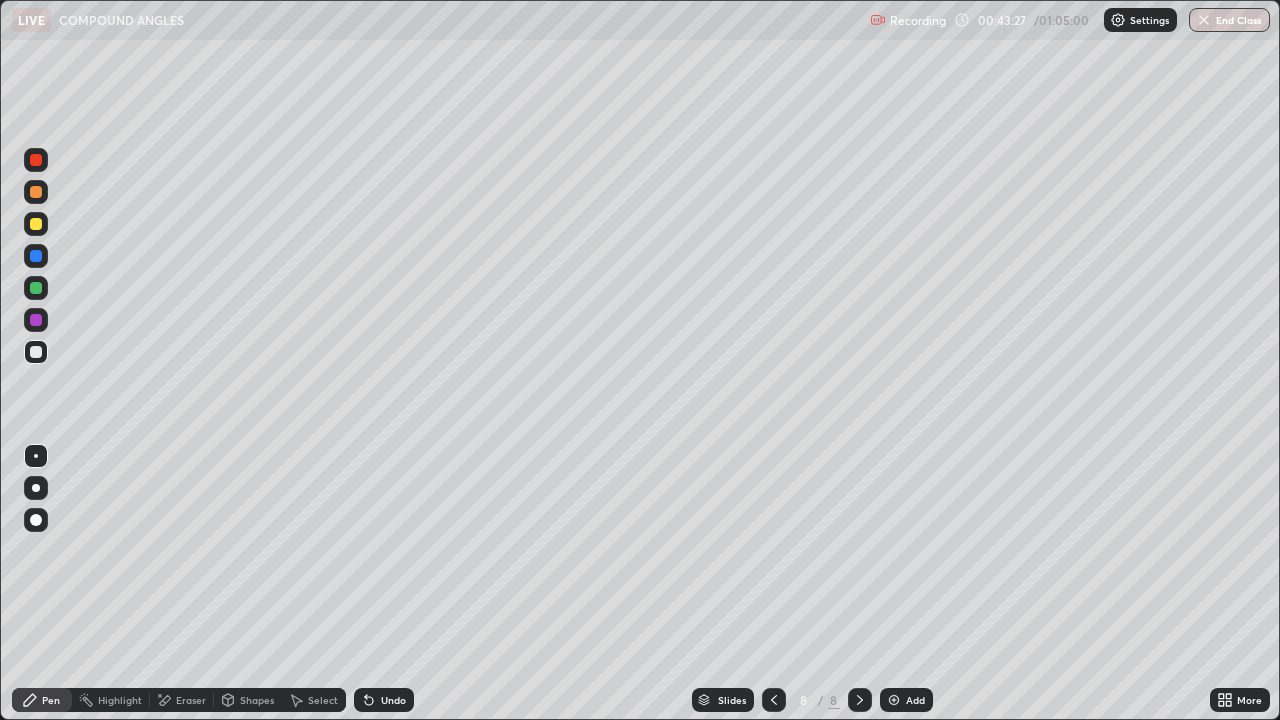 click on "Add" at bounding box center (906, 700) 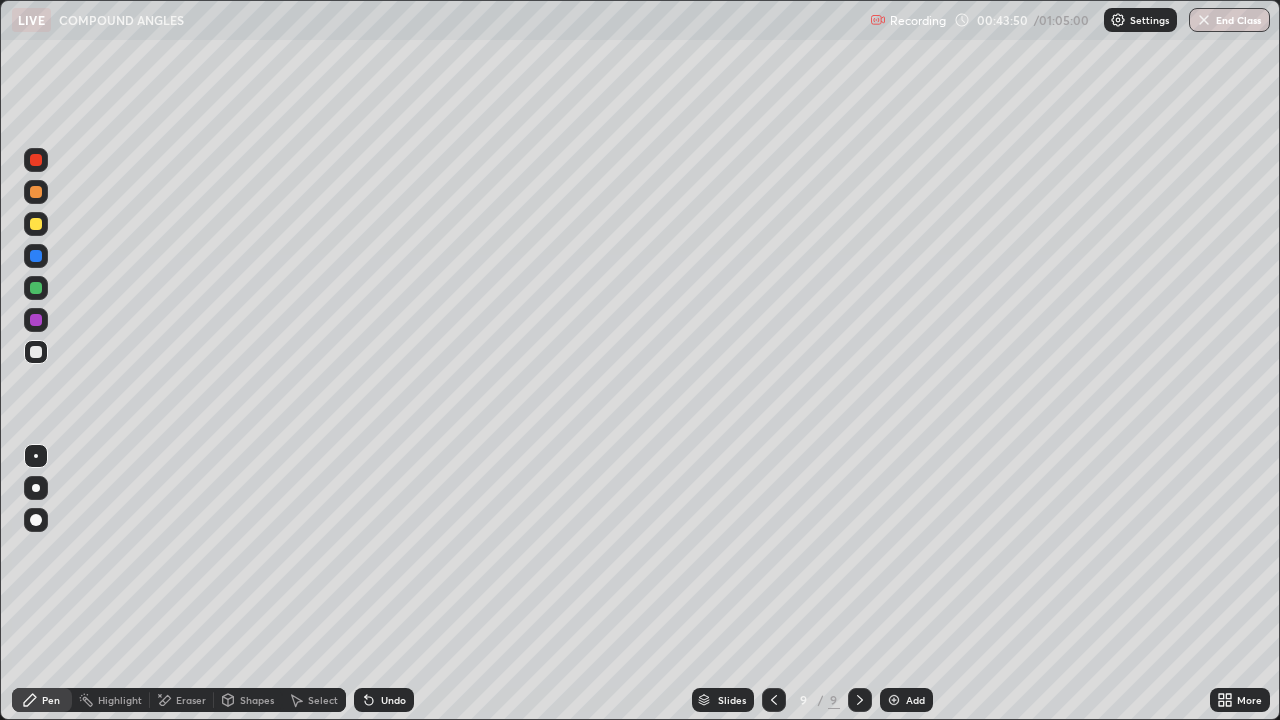 click on "Eraser" at bounding box center [191, 700] 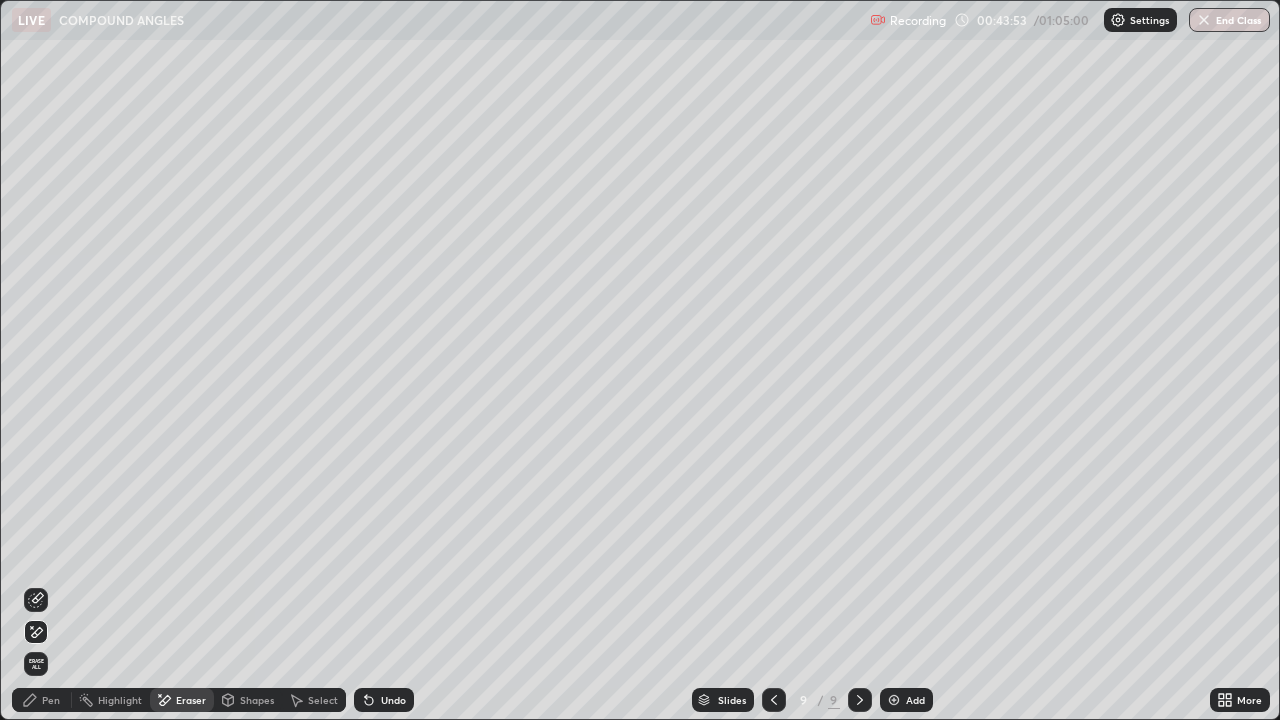 click on "Pen" at bounding box center [42, 700] 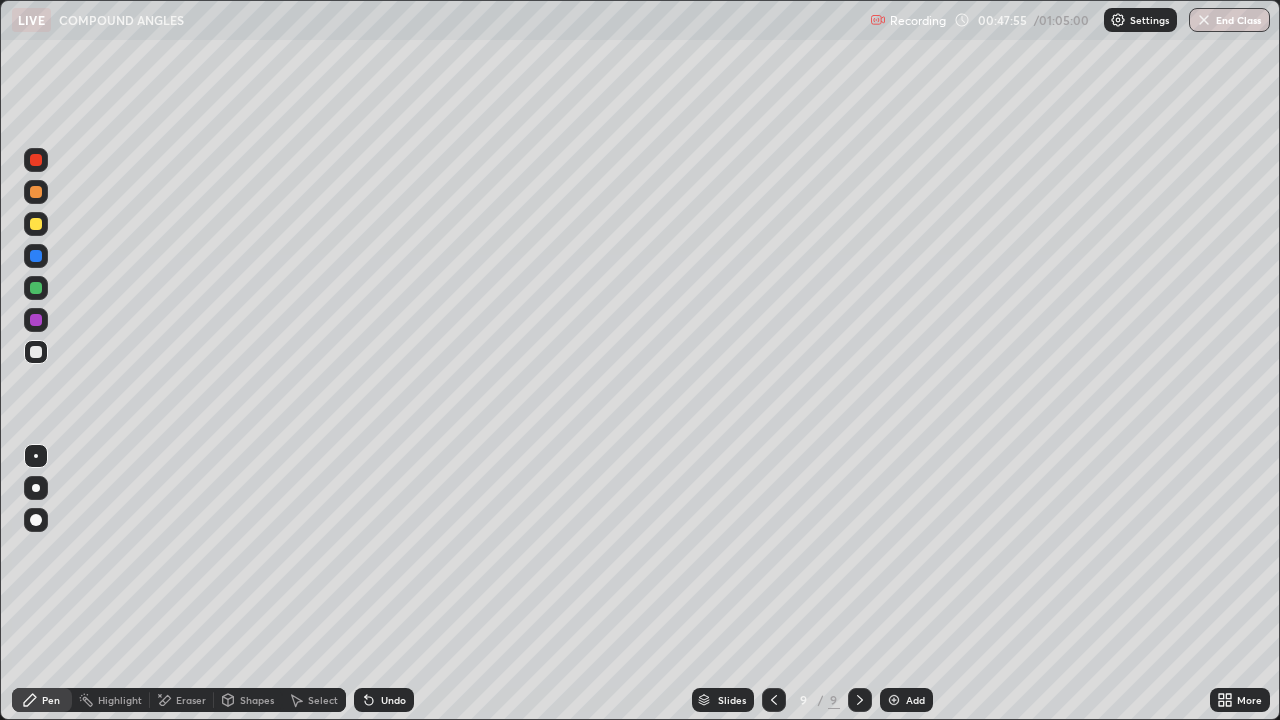 click on "Eraser" at bounding box center [191, 700] 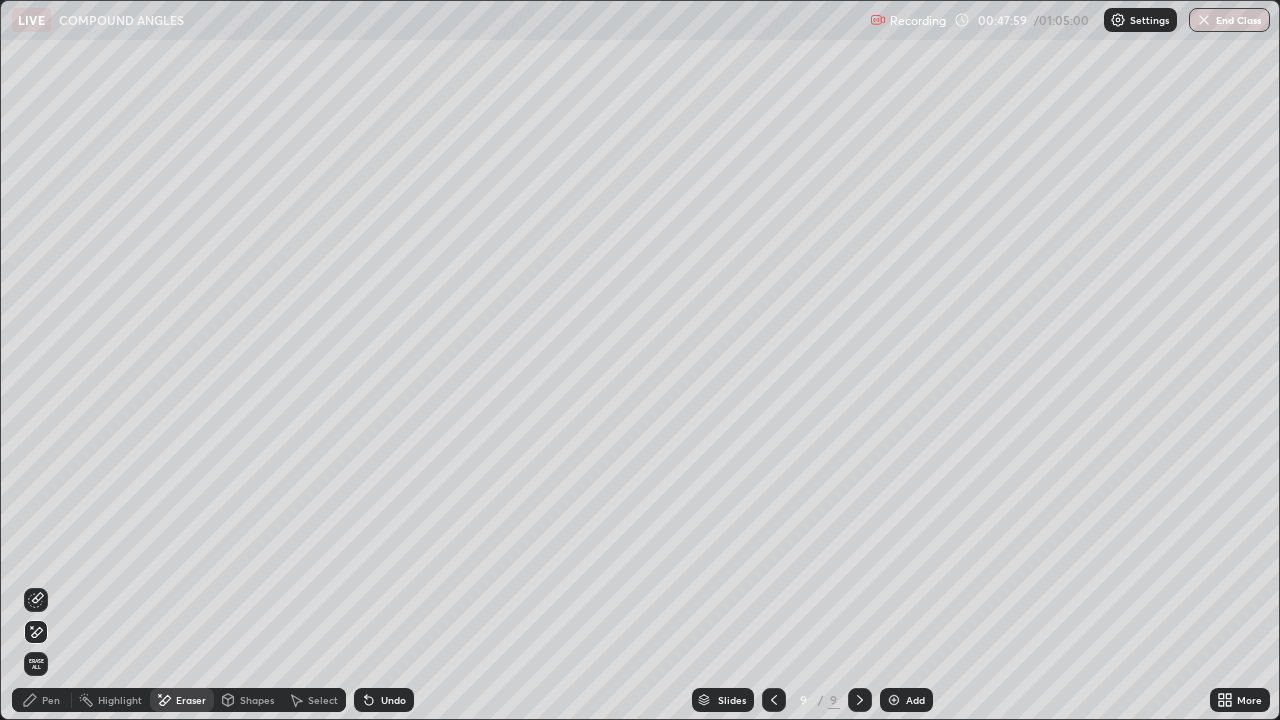 click on "Pen" at bounding box center [51, 700] 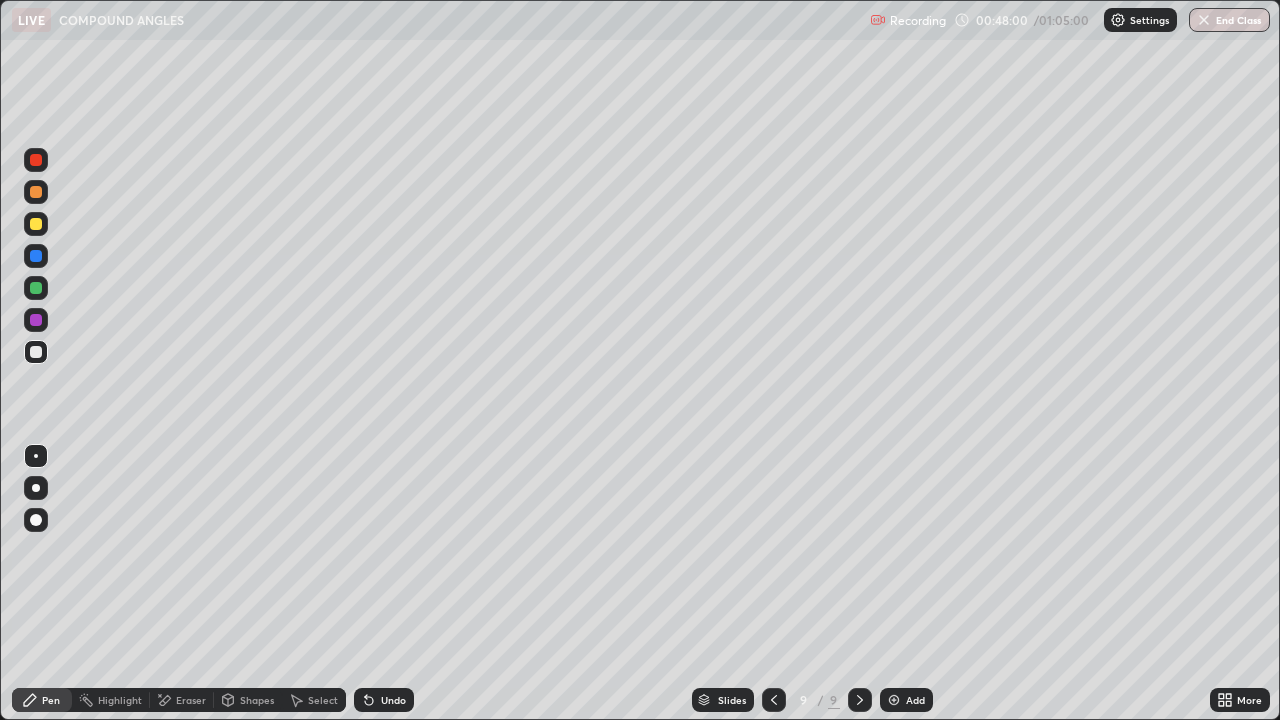 click 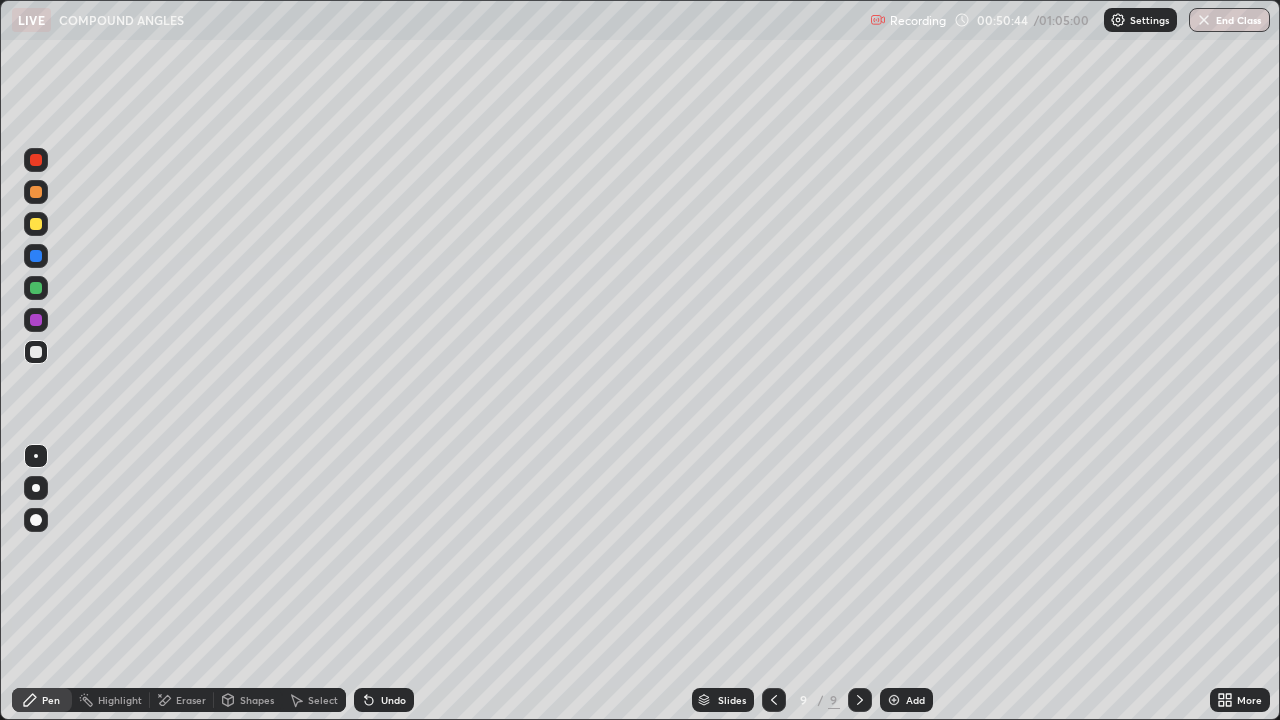 click on "Eraser" at bounding box center [191, 700] 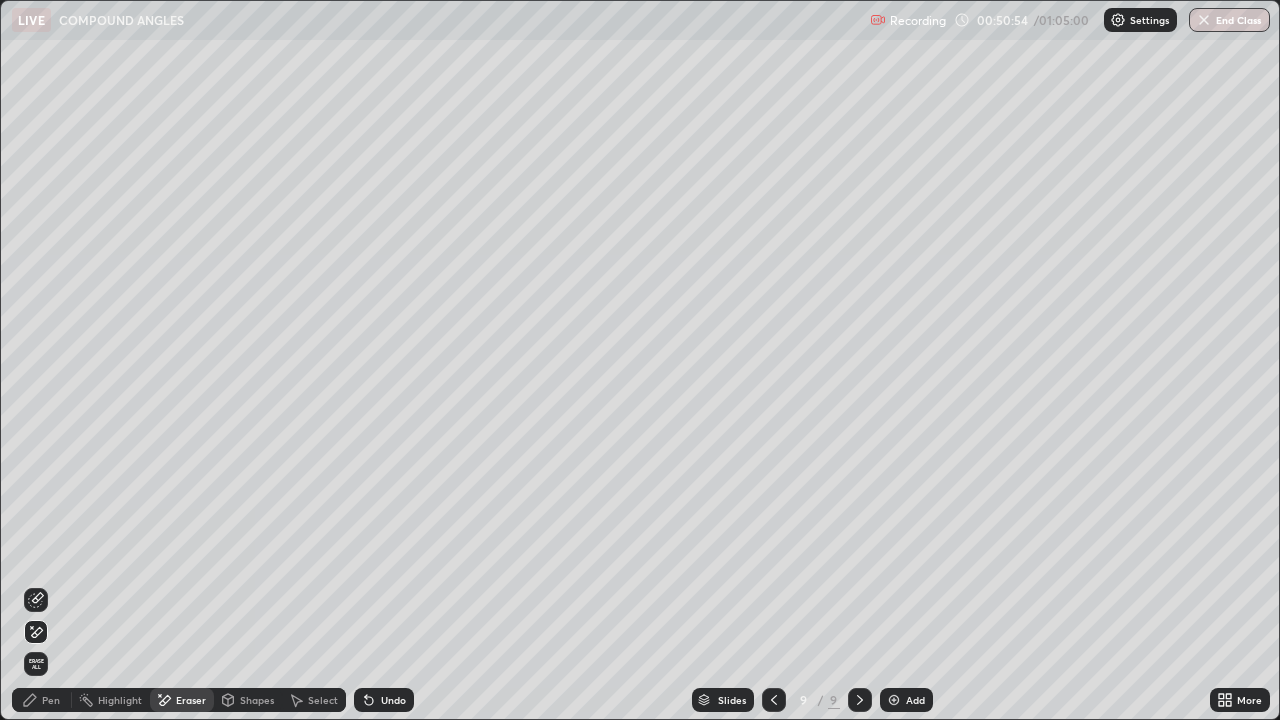 click on "Pen" at bounding box center (51, 700) 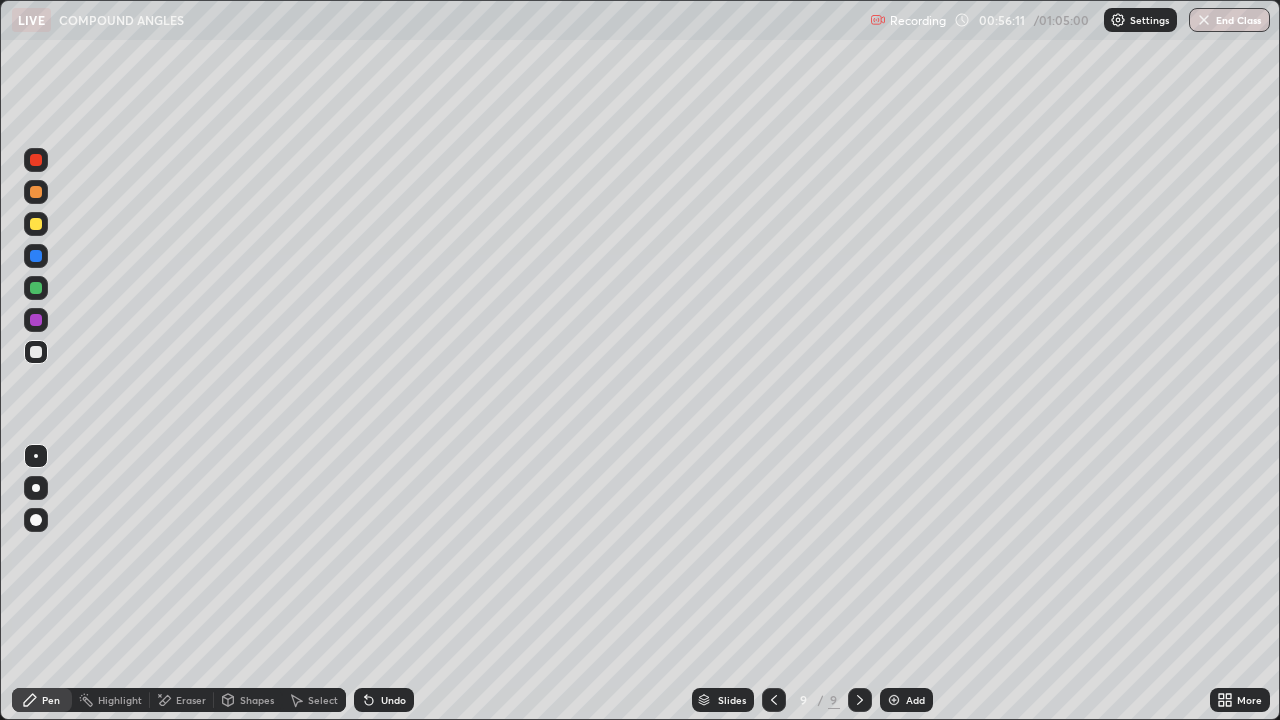 click at bounding box center (894, 700) 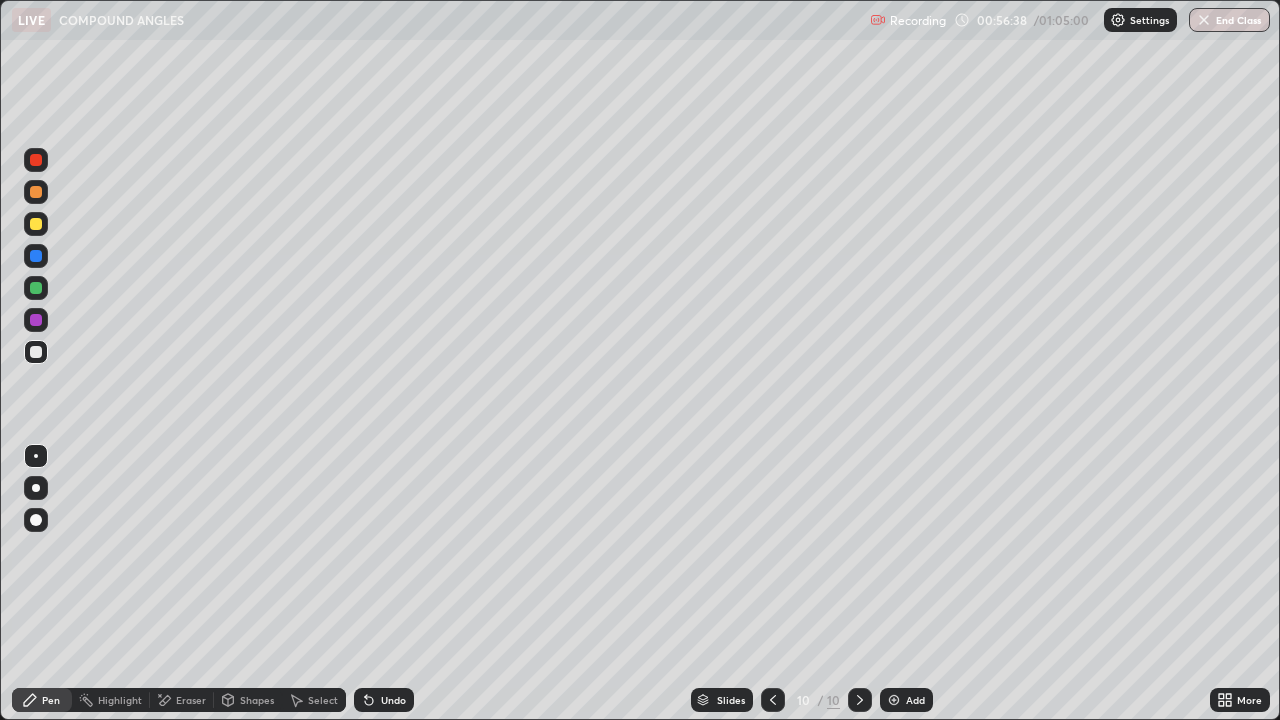 click on "End Class" at bounding box center [1229, 20] 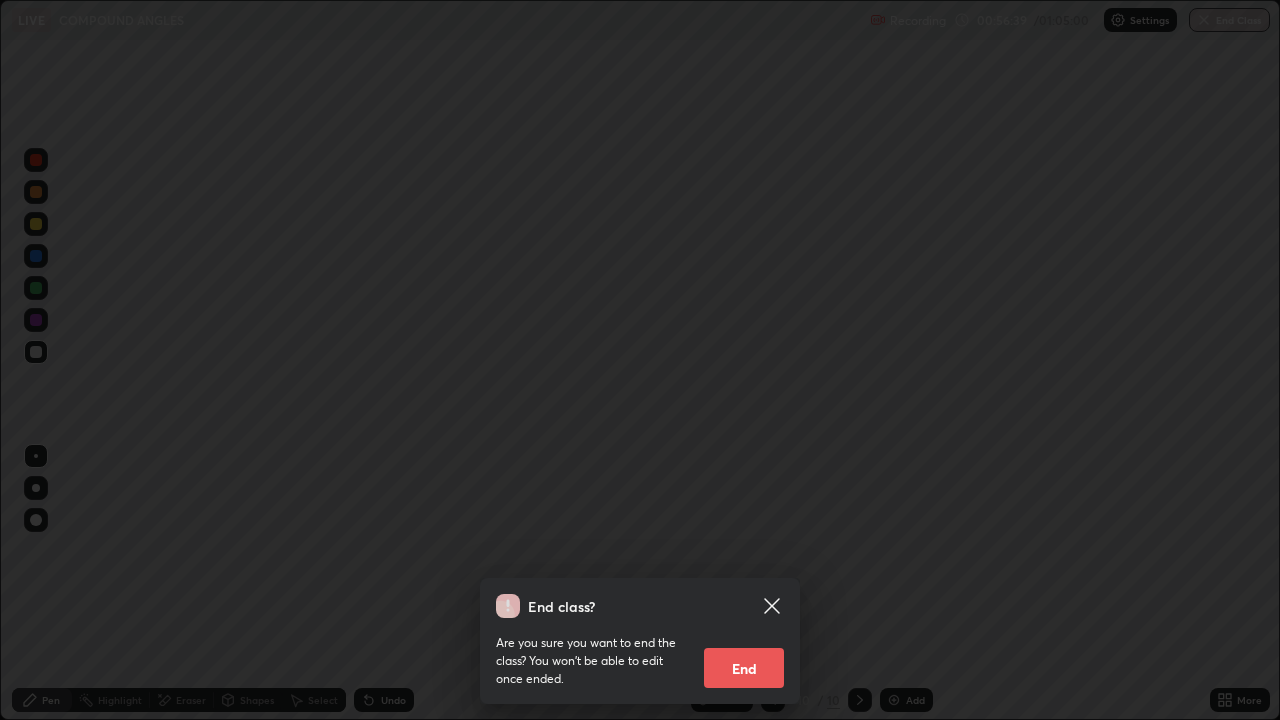 click on "End" at bounding box center [744, 668] 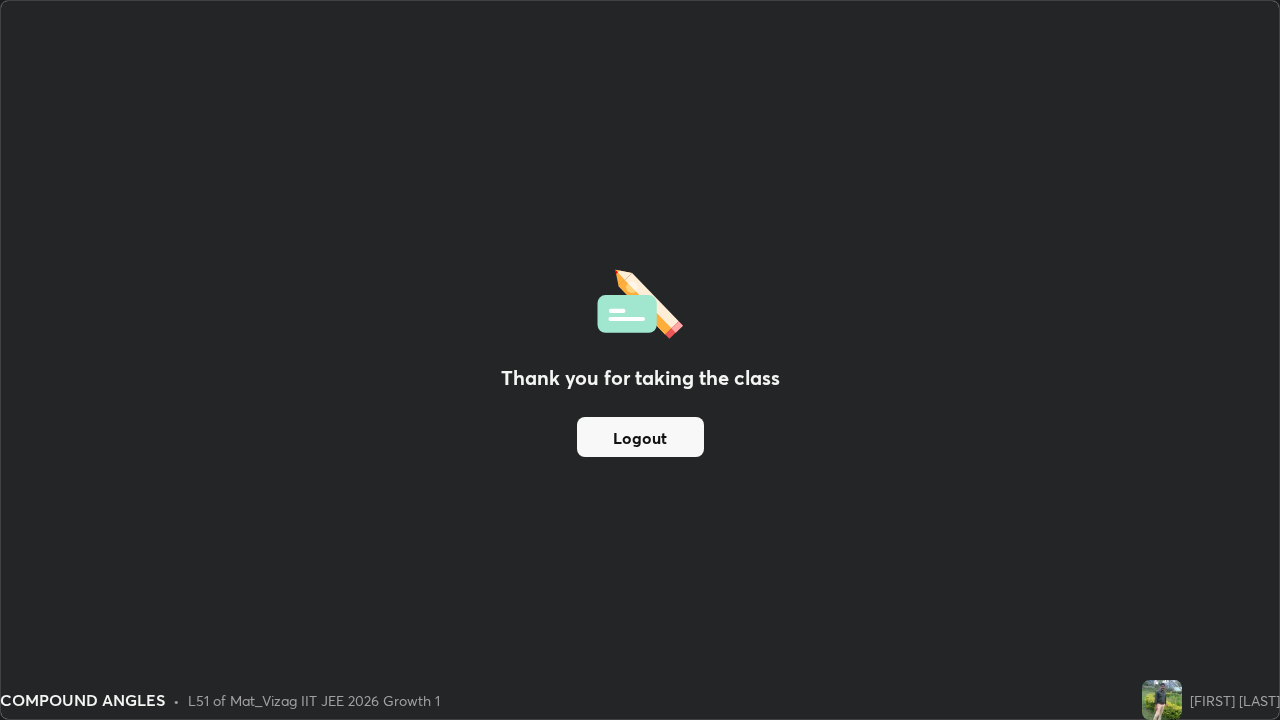 click on "Logout" at bounding box center [640, 437] 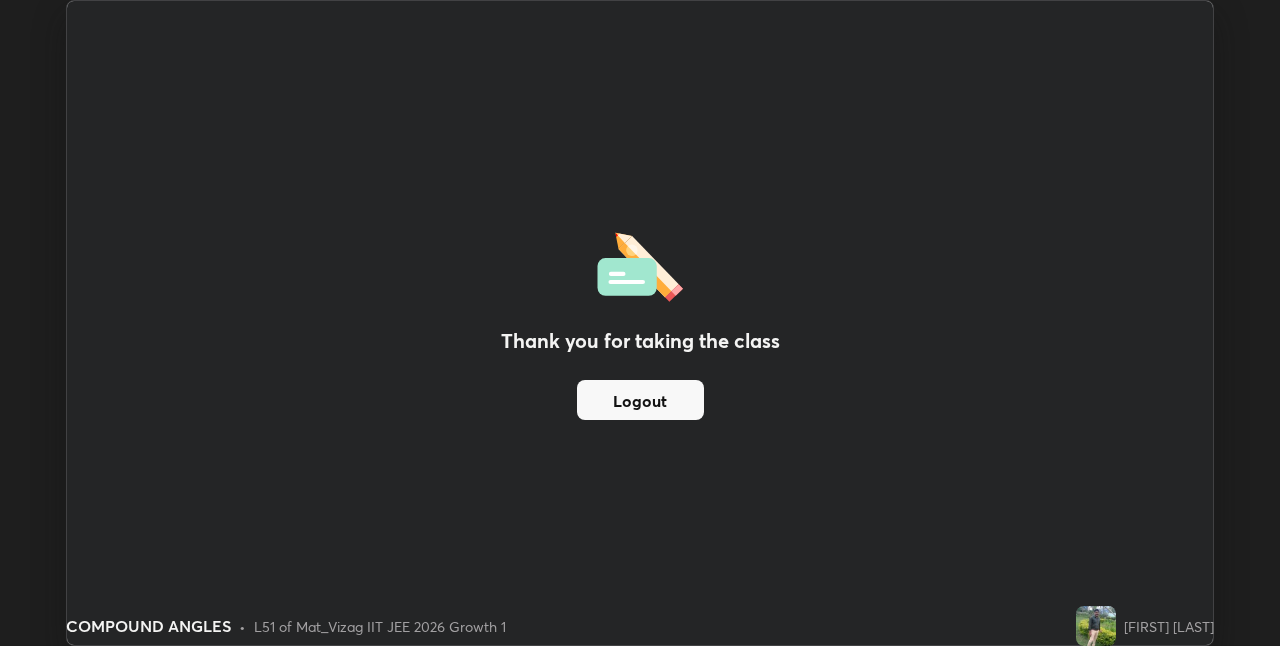 scroll, scrollTop: 646, scrollLeft: 1280, axis: both 